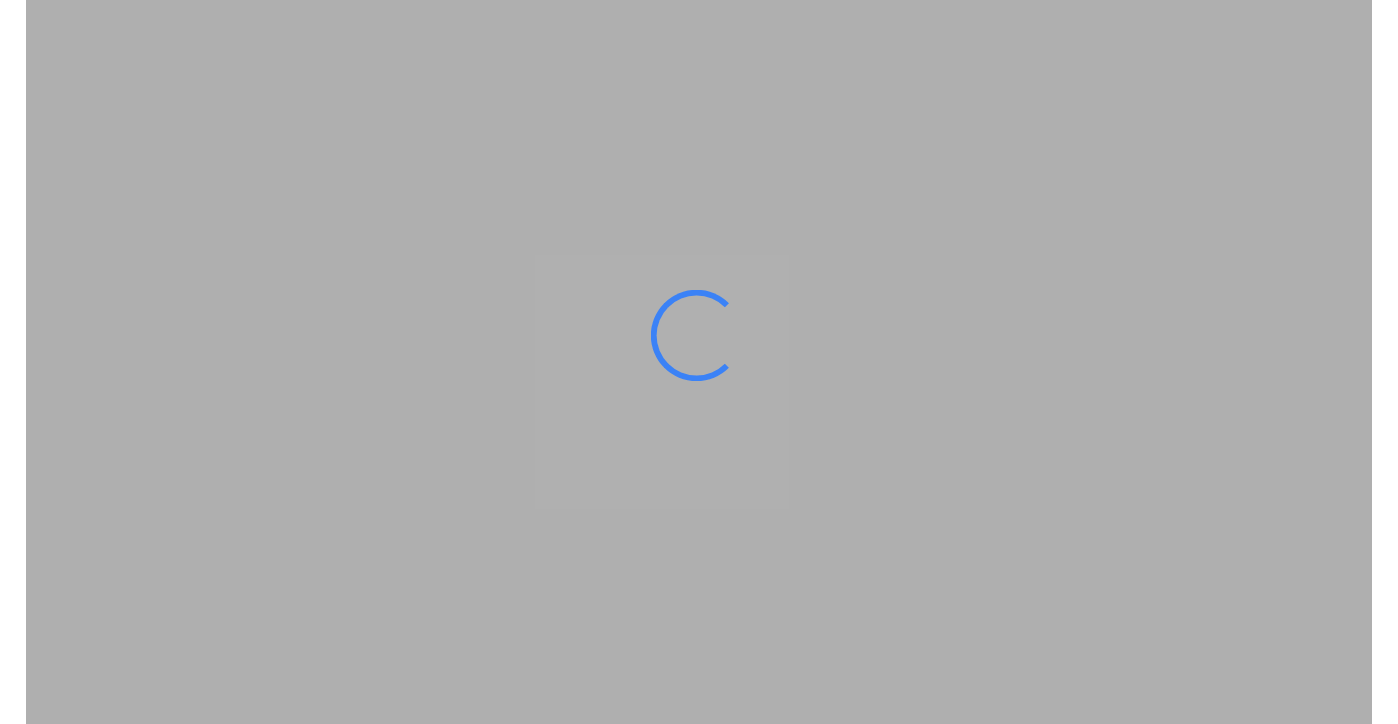 scroll, scrollTop: 0, scrollLeft: 0, axis: both 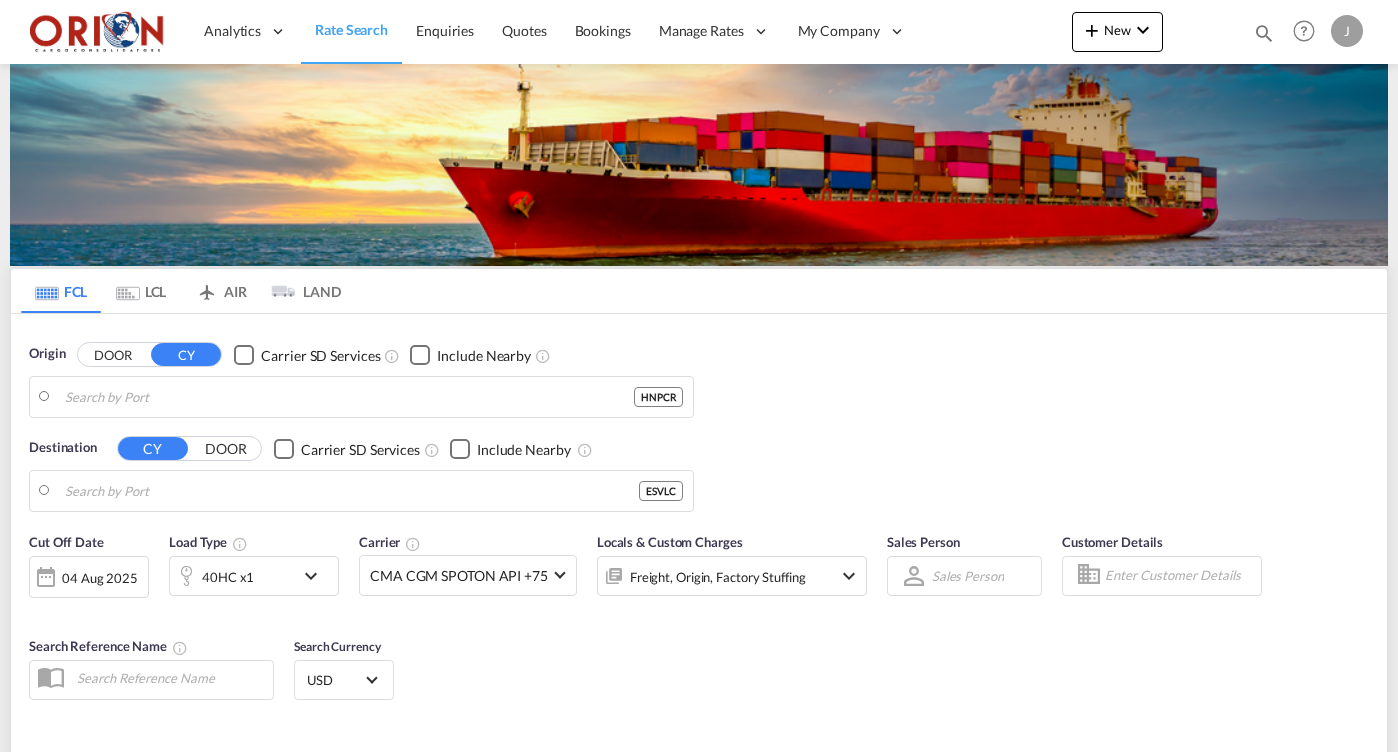type on "Puerto Cortes, HNPCR" 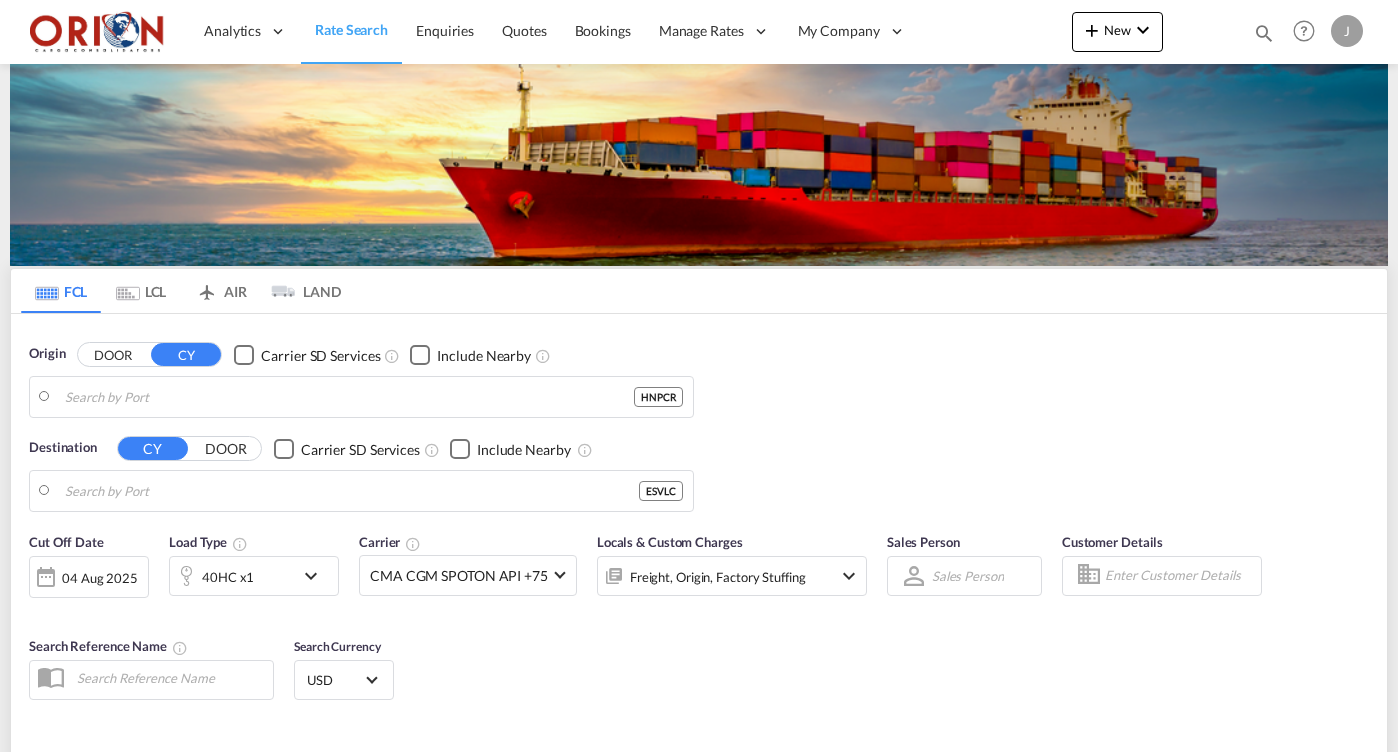type on "[CITY], [STATE]" 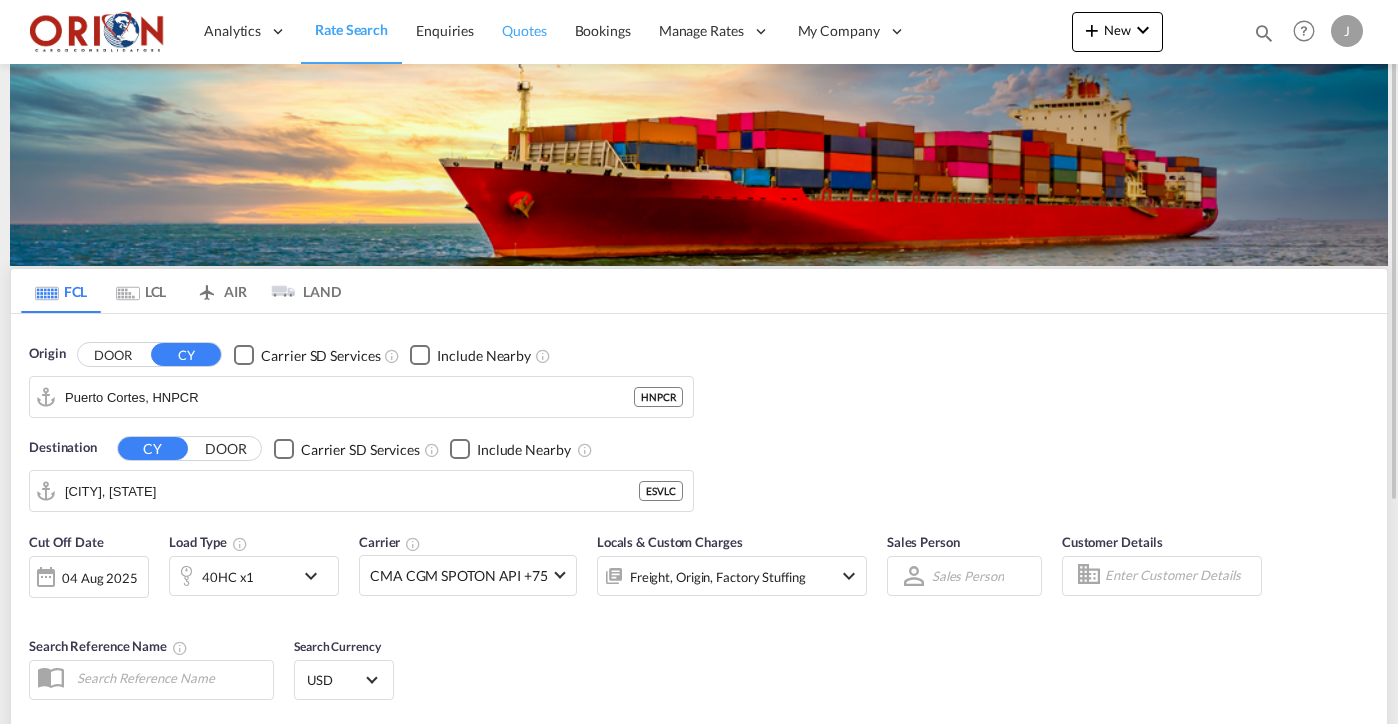 click on "Quotes" at bounding box center (524, 31) 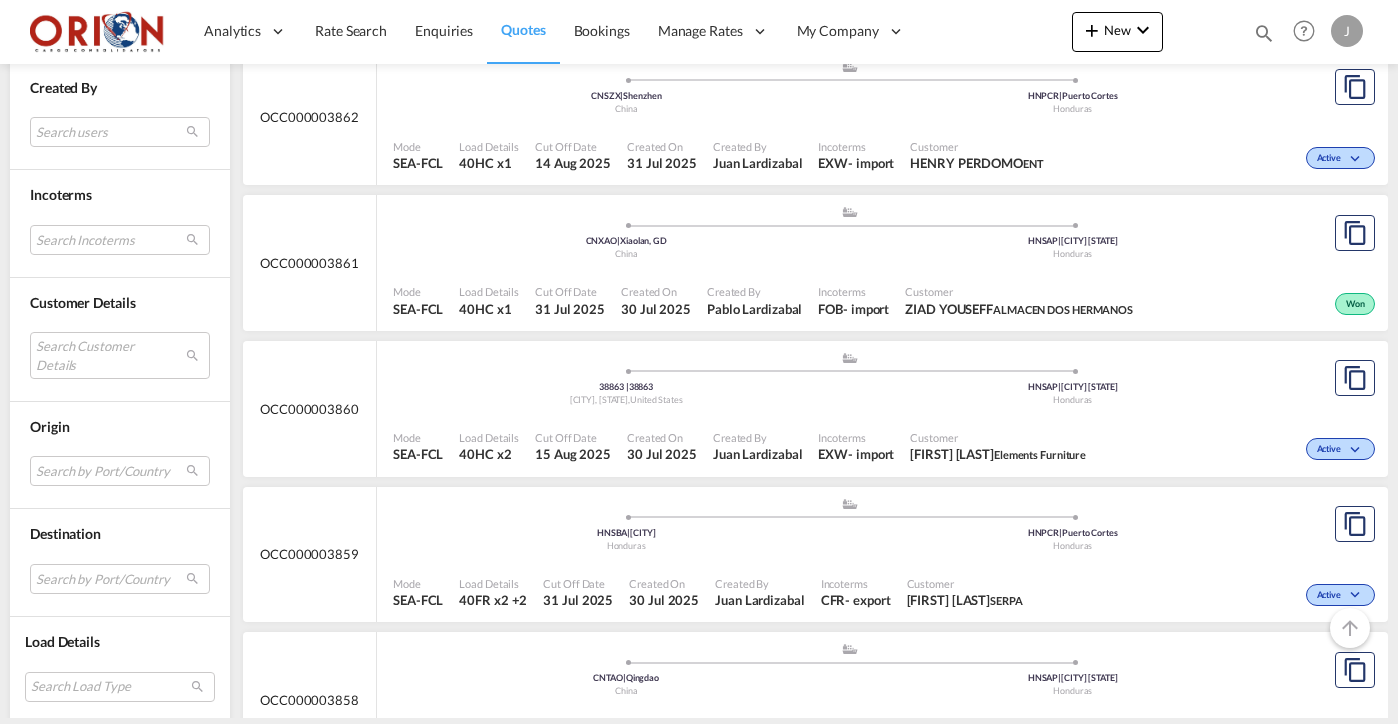 scroll, scrollTop: 1531, scrollLeft: 0, axis: vertical 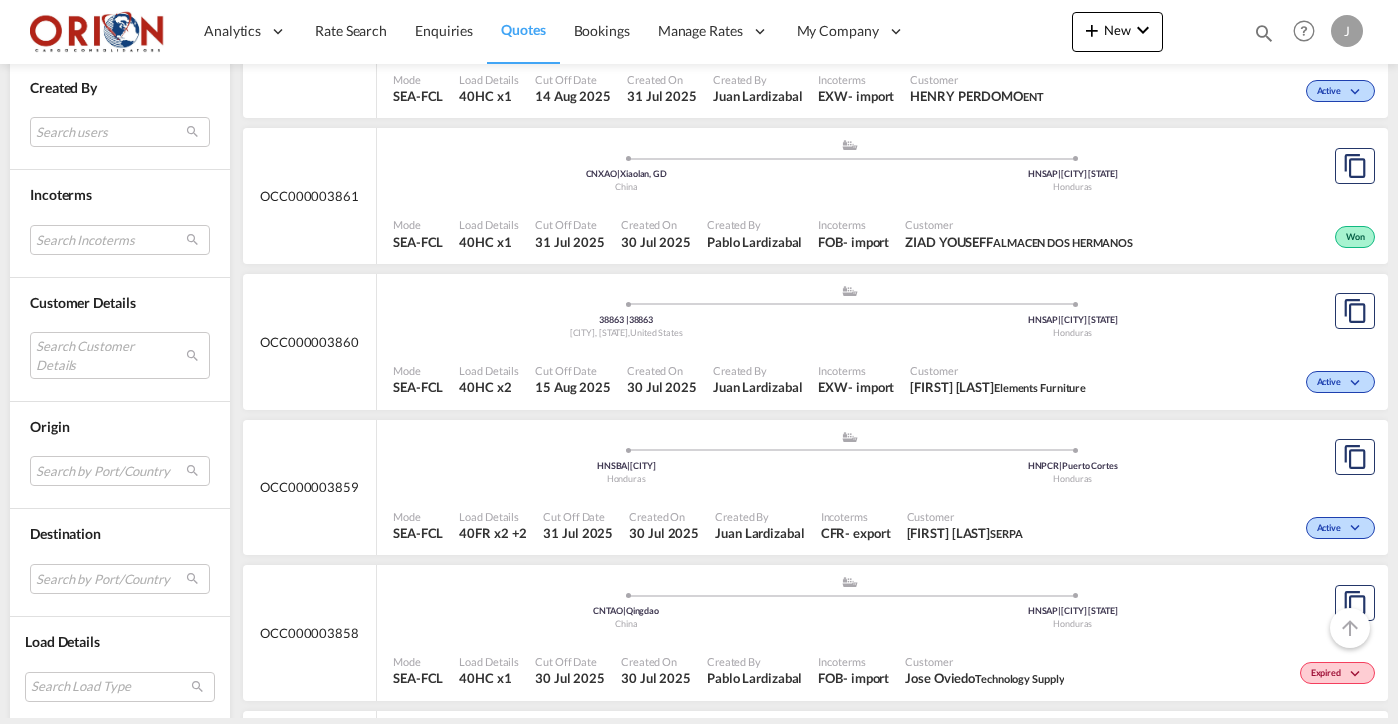 click on "38863    |  38863" at bounding box center (626, -699) 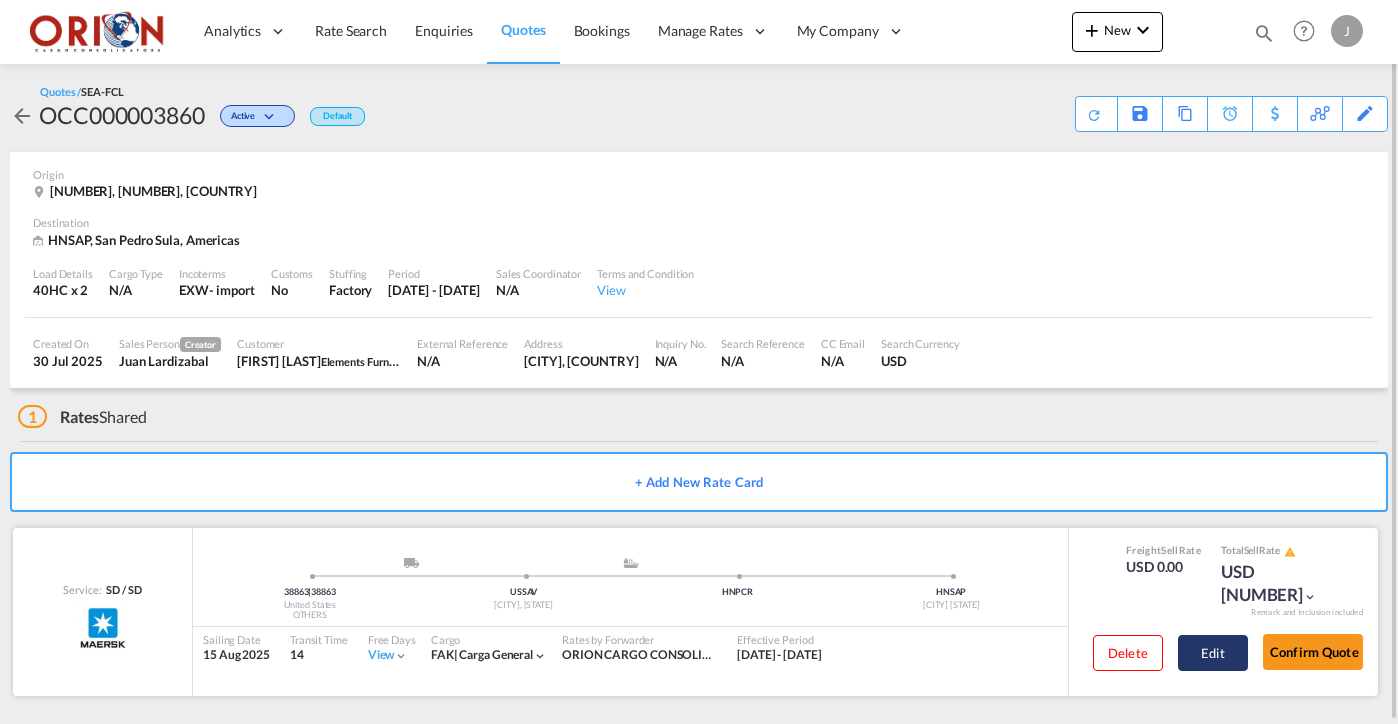 click on "Edit" at bounding box center (1213, 653) 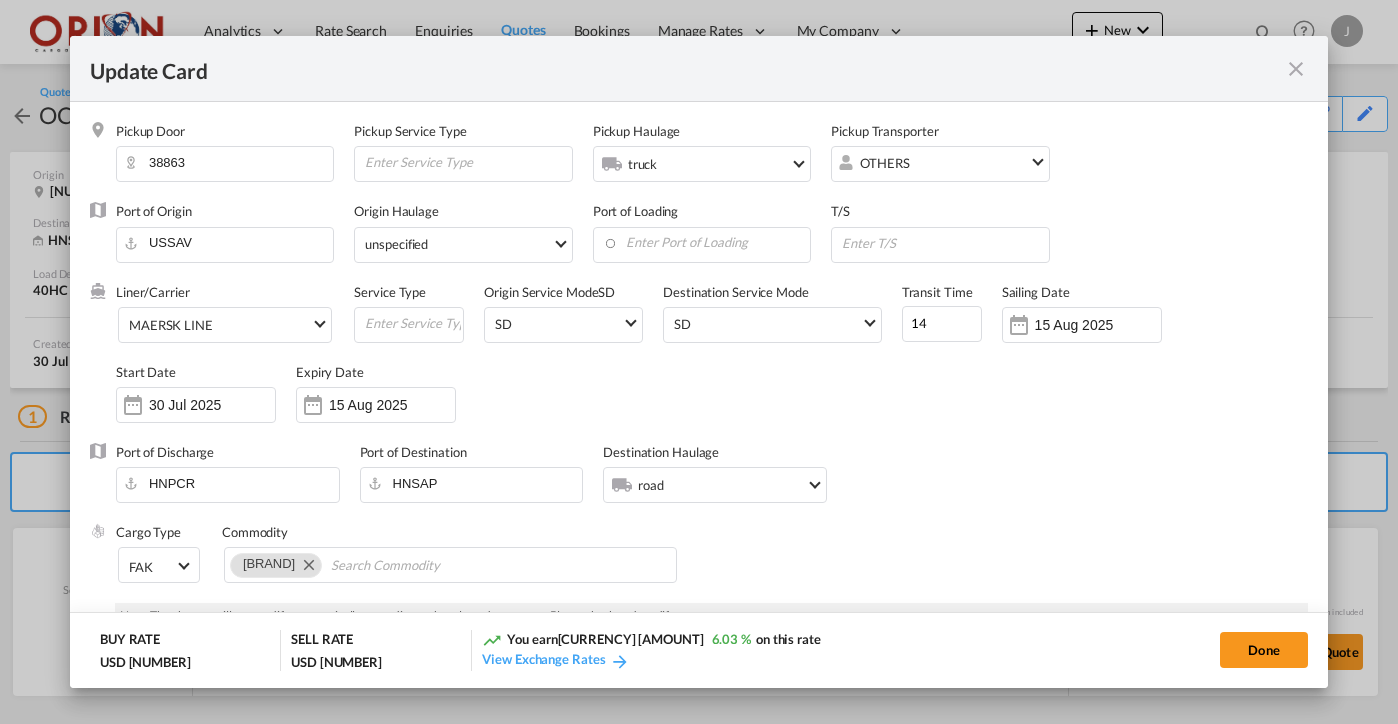 select on "per equipment" 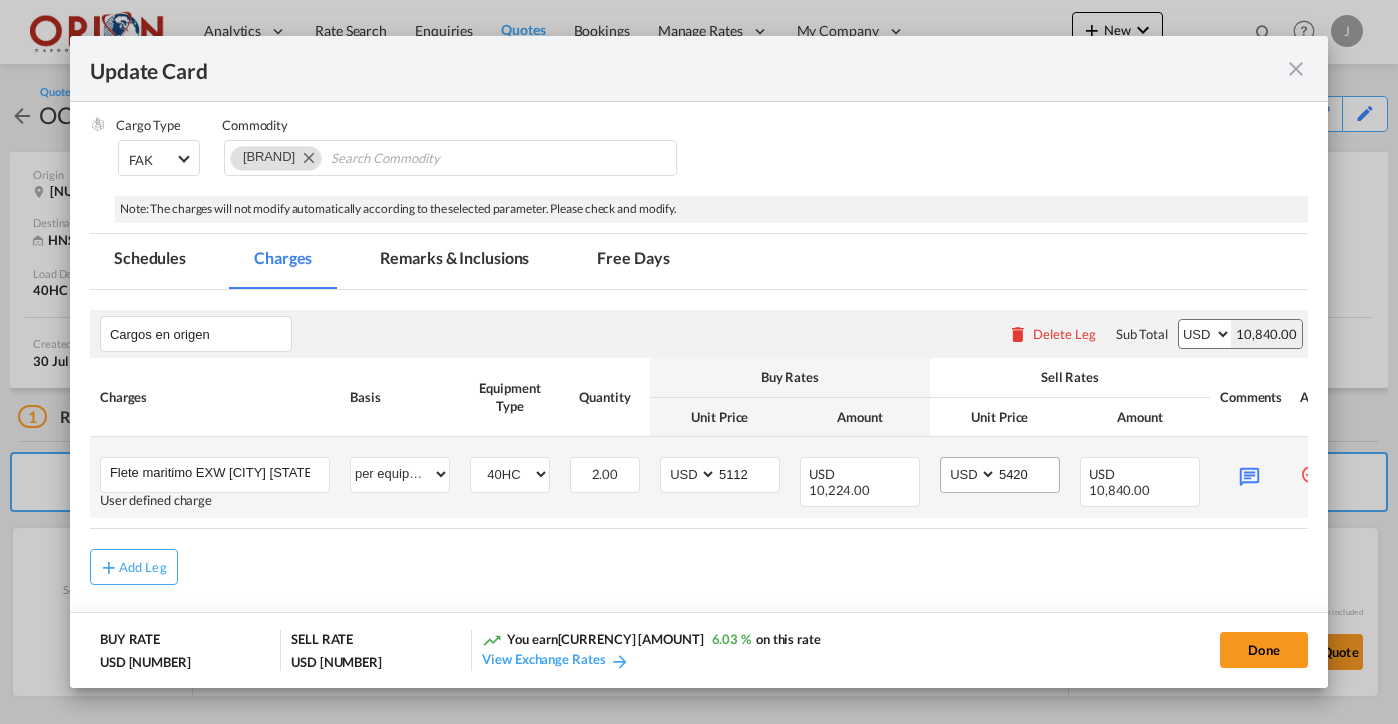 scroll, scrollTop: 411, scrollLeft: 0, axis: vertical 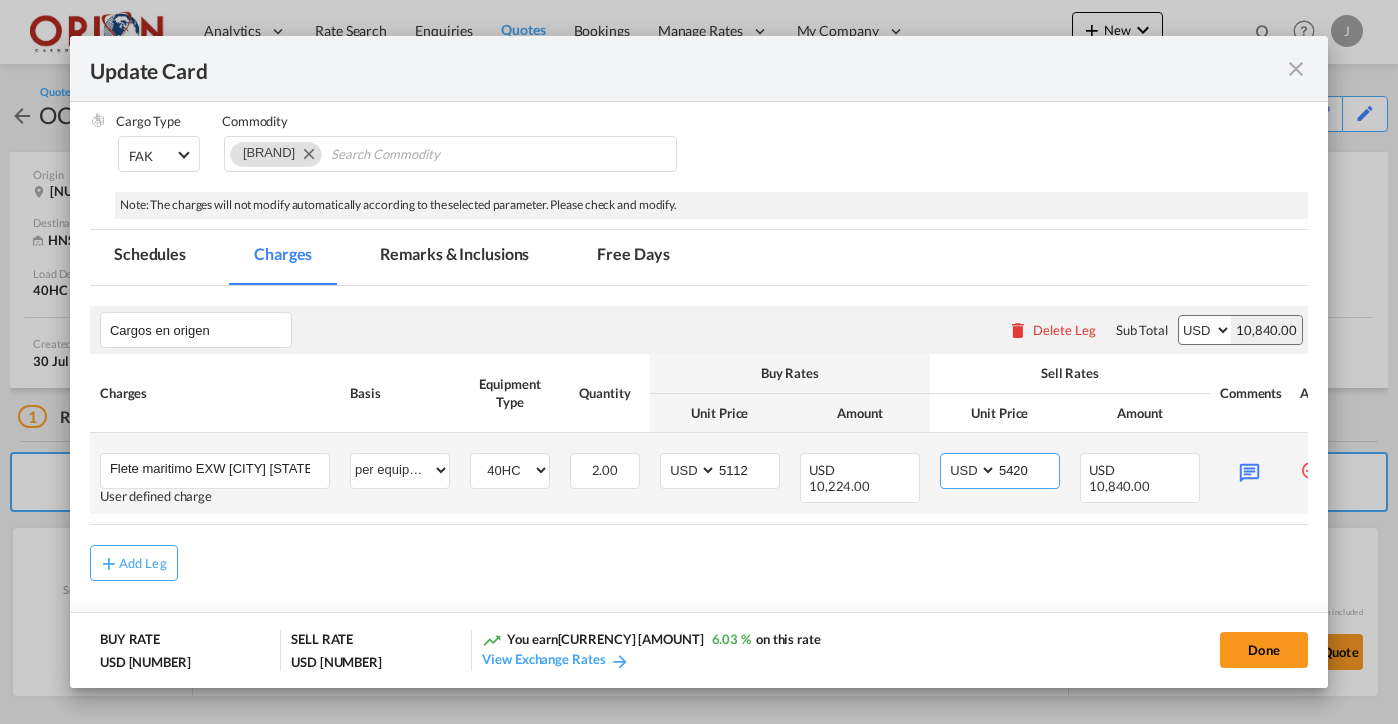 click on "5420" at bounding box center [1028, 469] 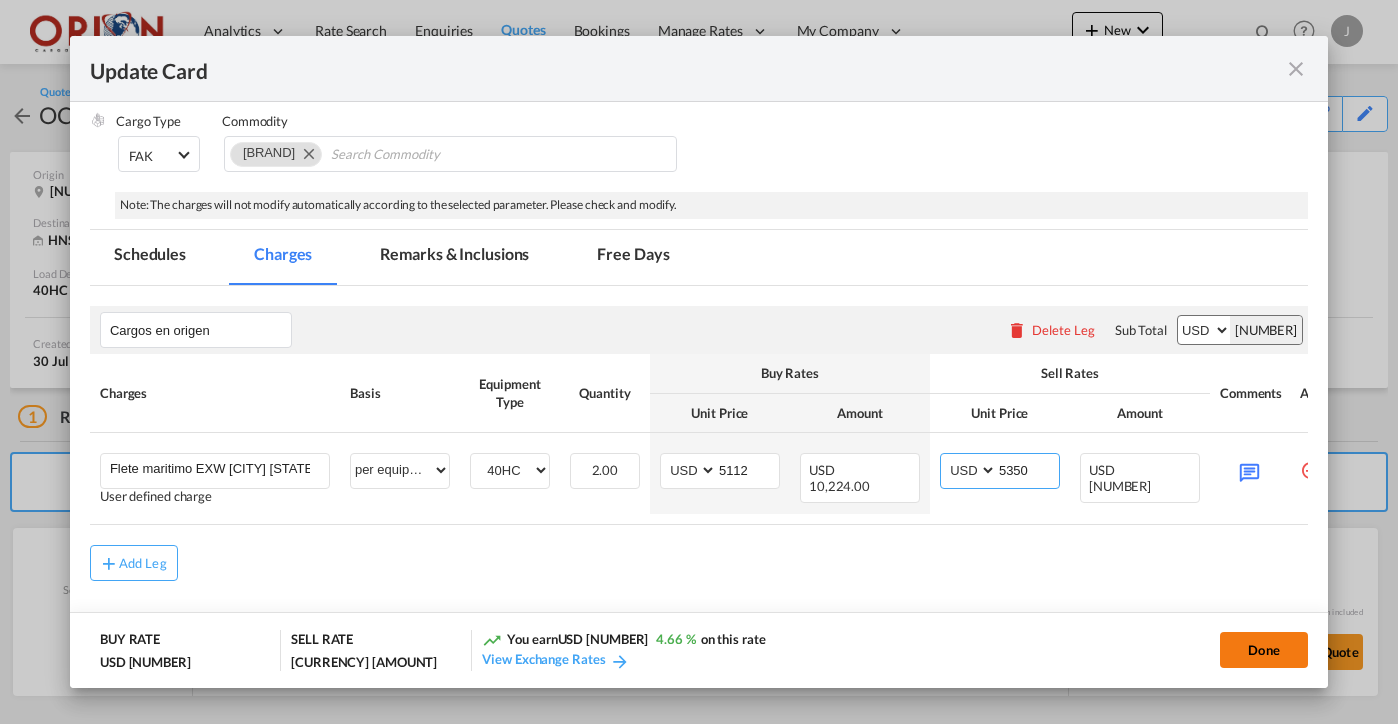 type on "5350" 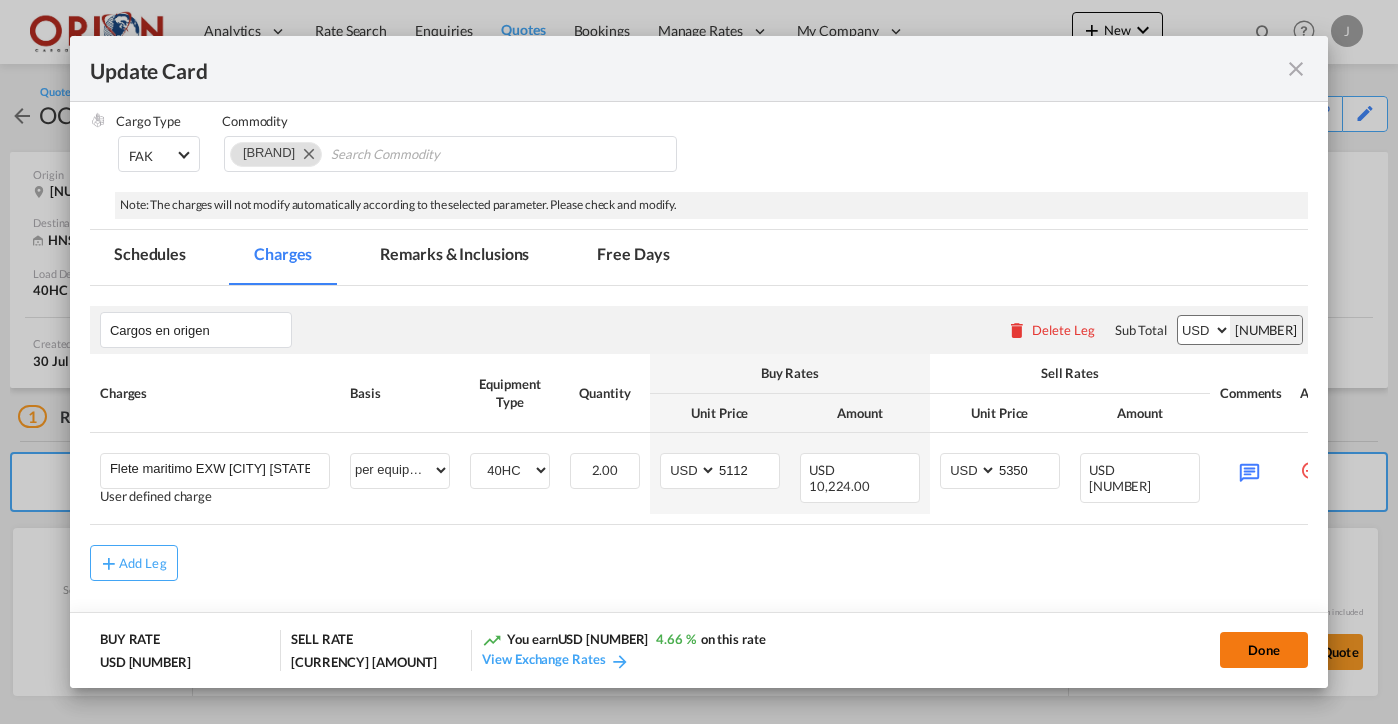 click on "Done" 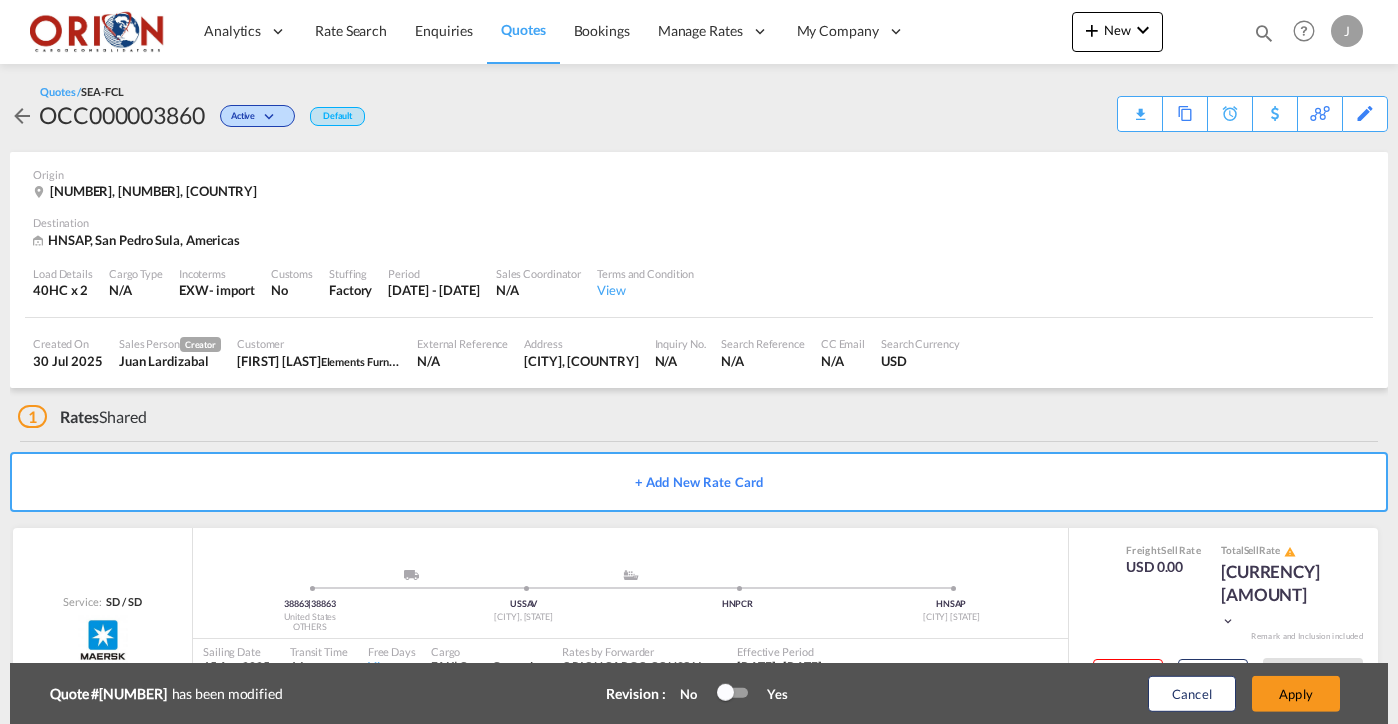 type on "14 Aug 2025" 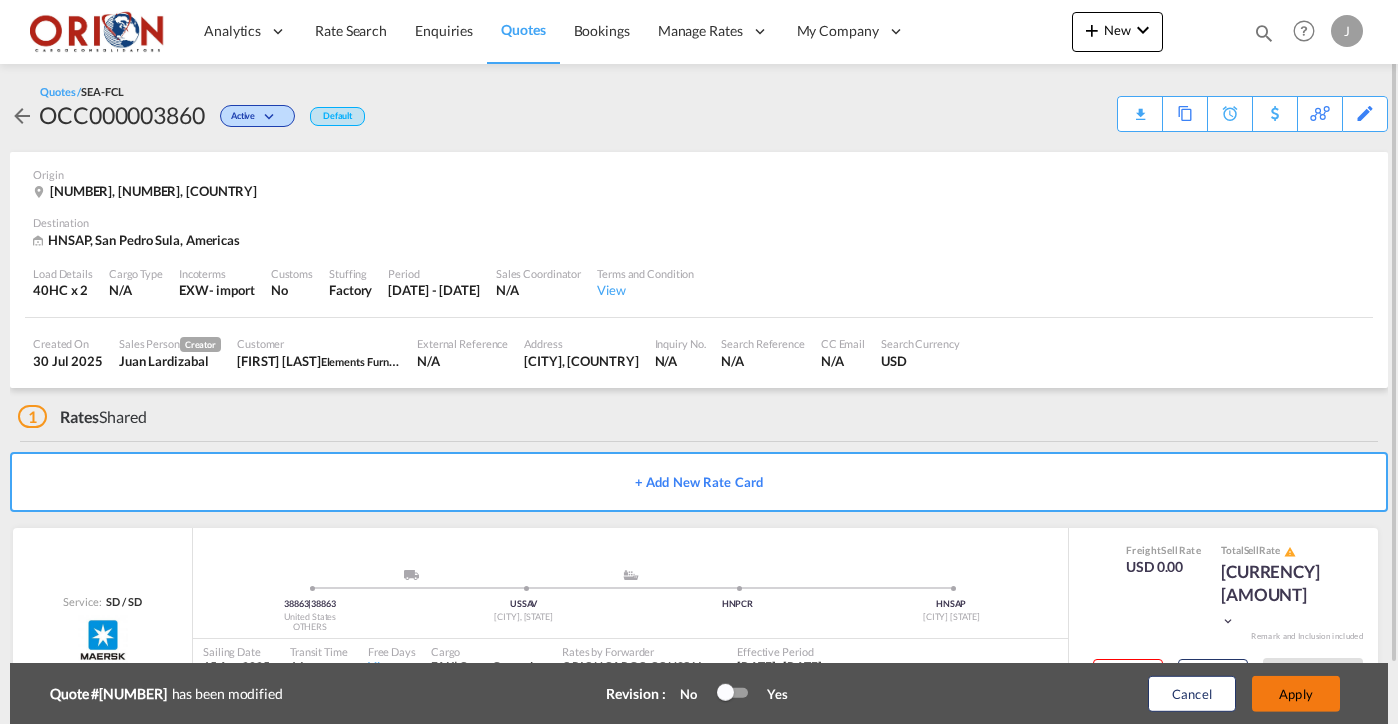 click on "Apply" at bounding box center (1296, 694) 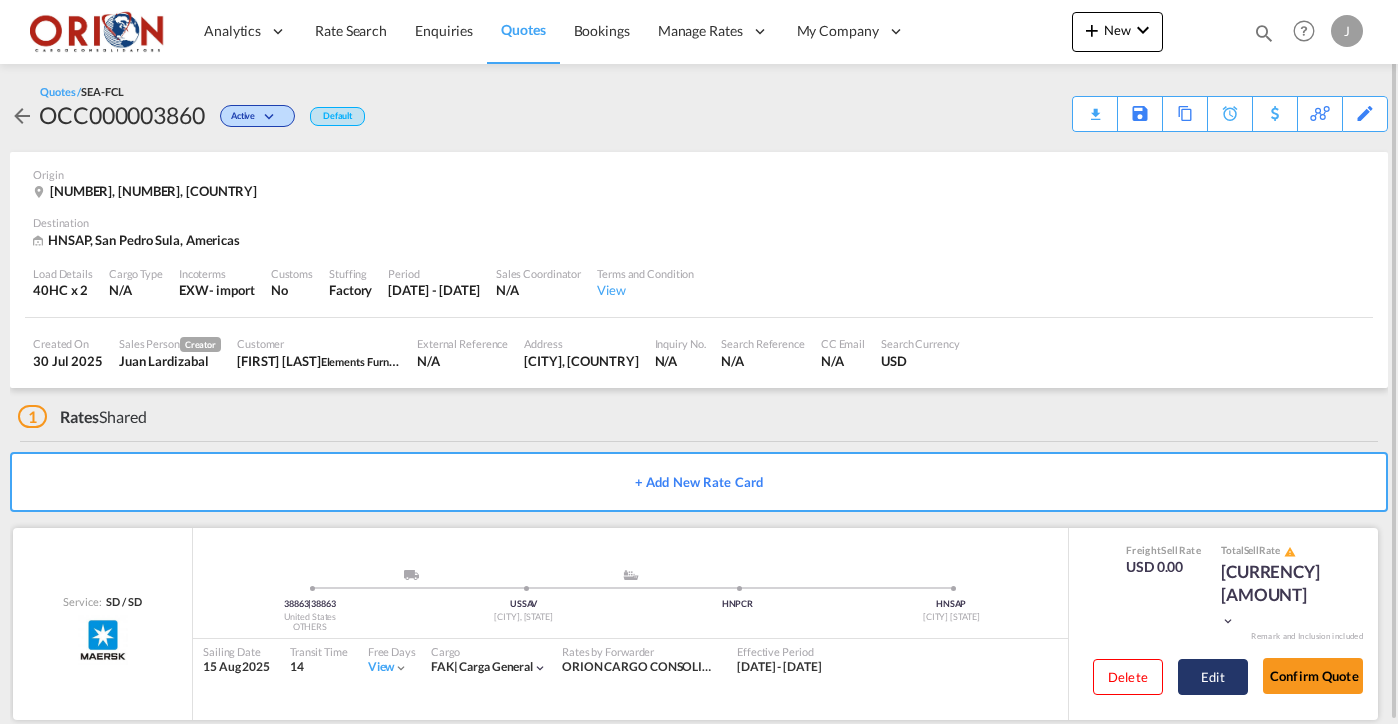 click on "Edit" at bounding box center (1213, 677) 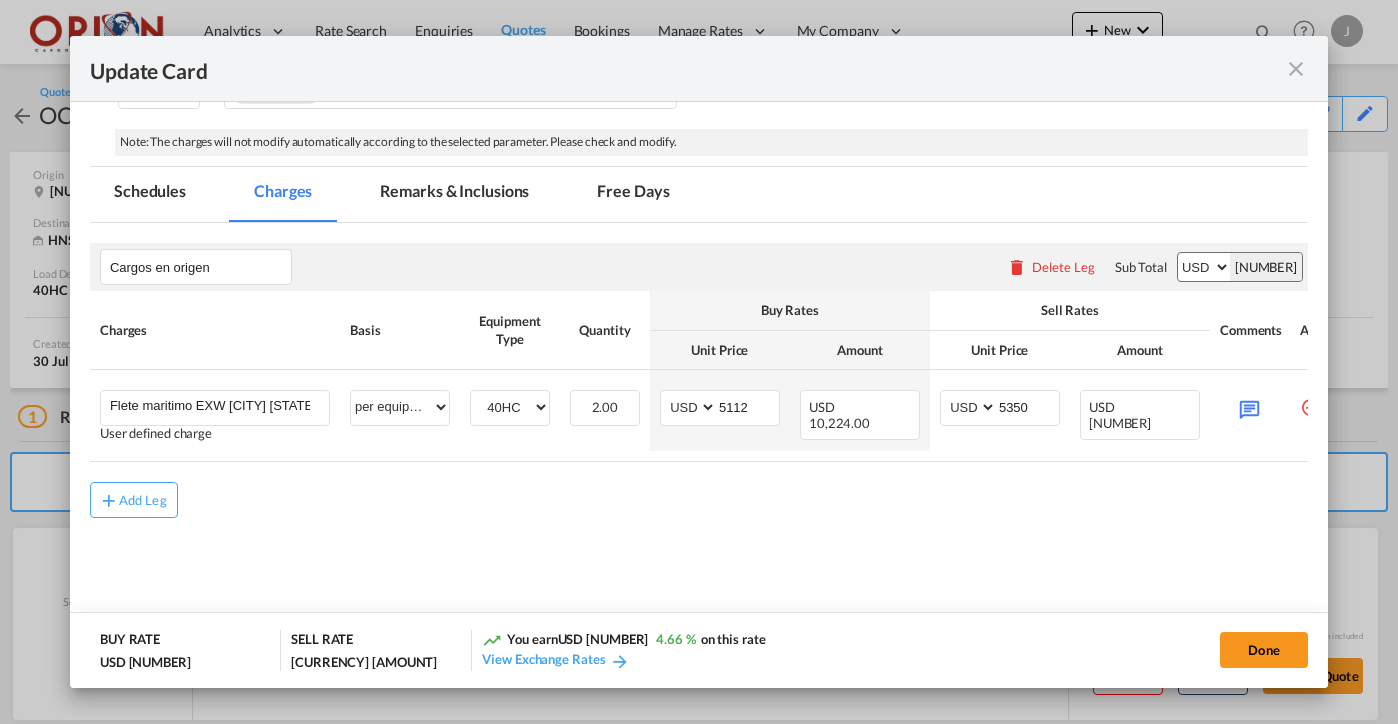 scroll, scrollTop: 472, scrollLeft: 0, axis: vertical 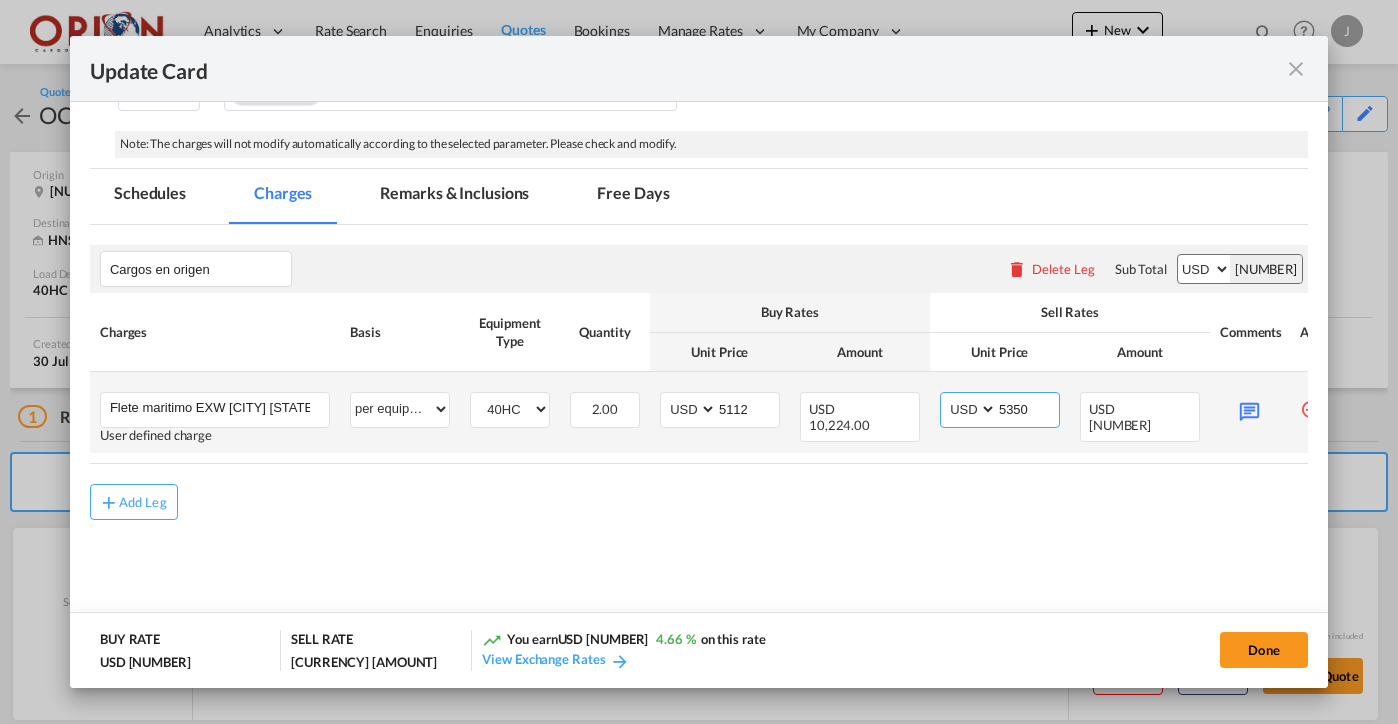 click on "5350" at bounding box center (1028, 408) 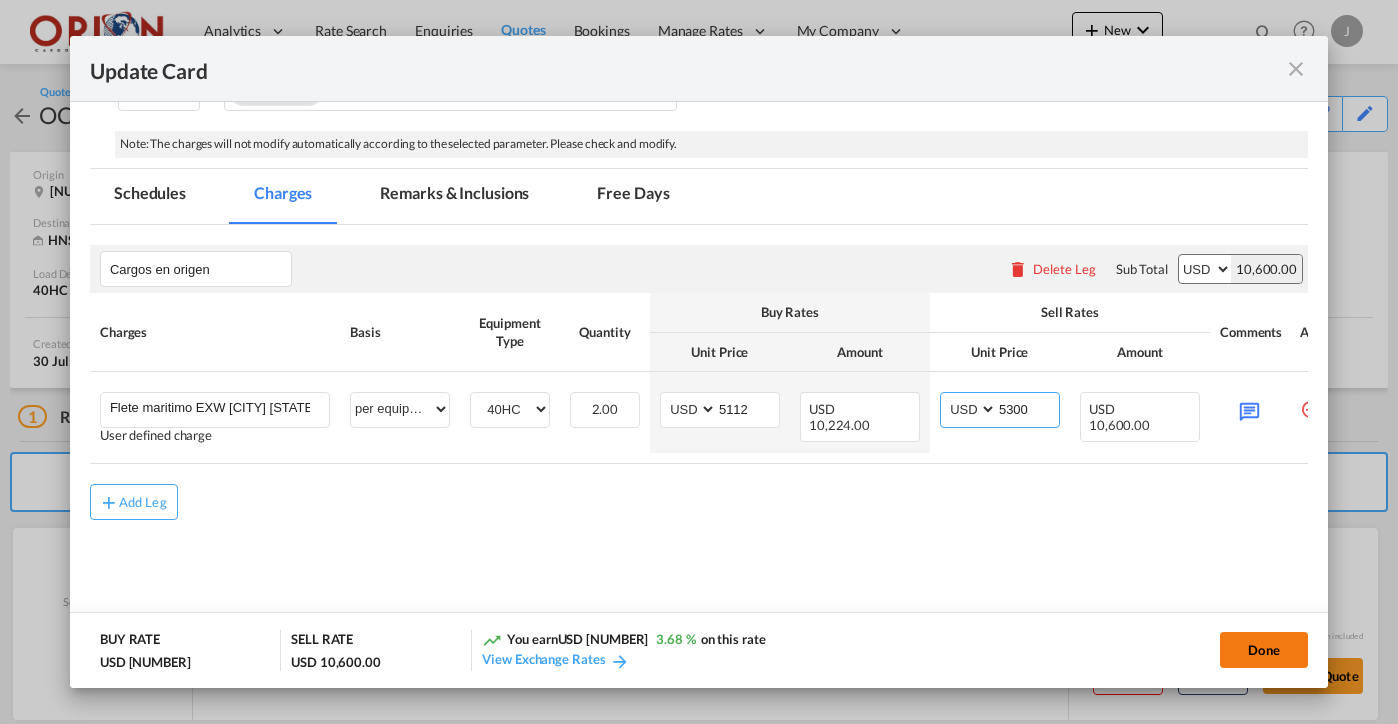 type on "5300" 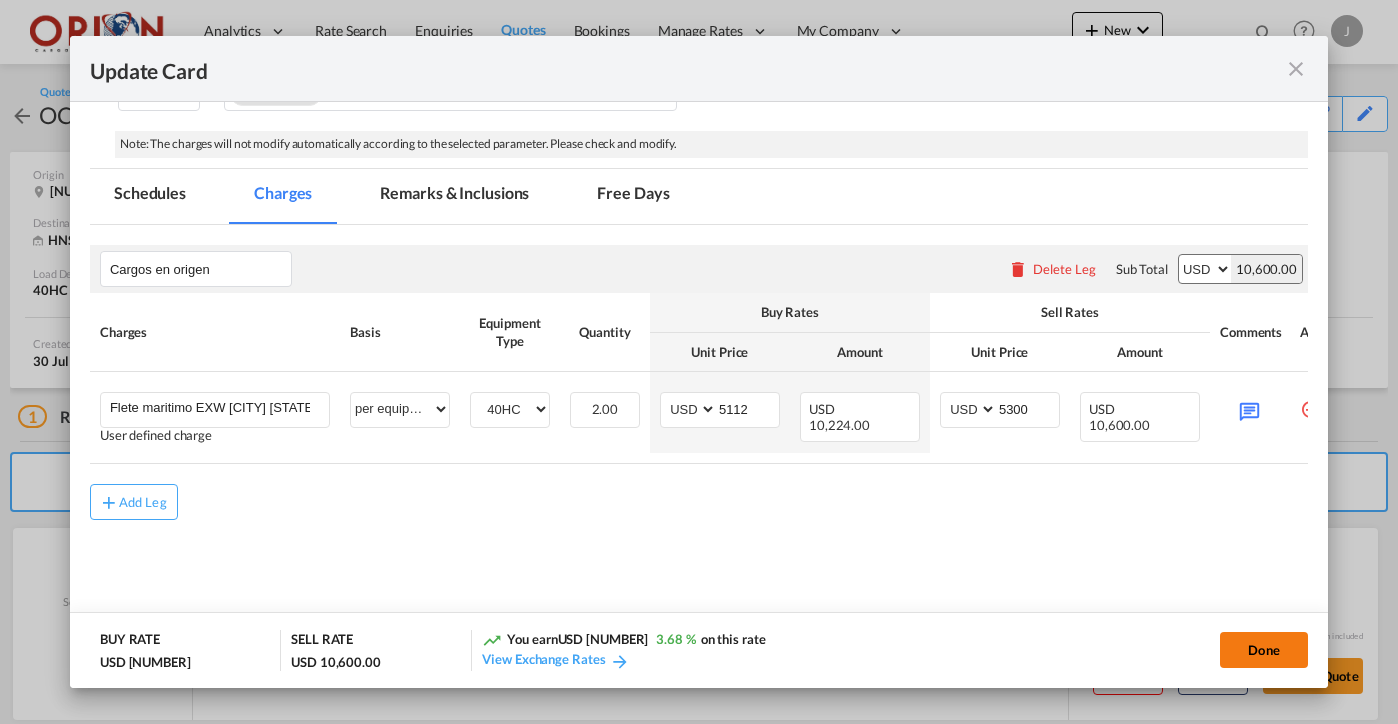 click on "Done" 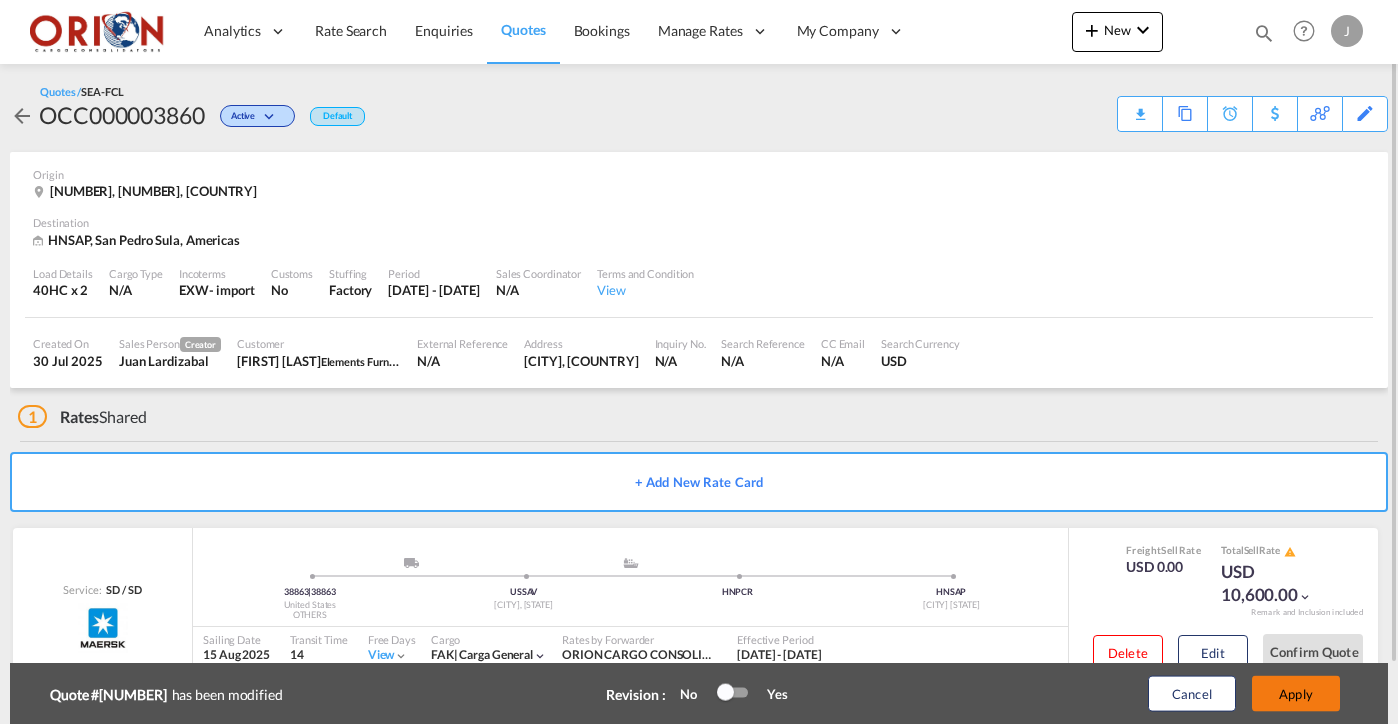 click on "Apply" at bounding box center (1296, 694) 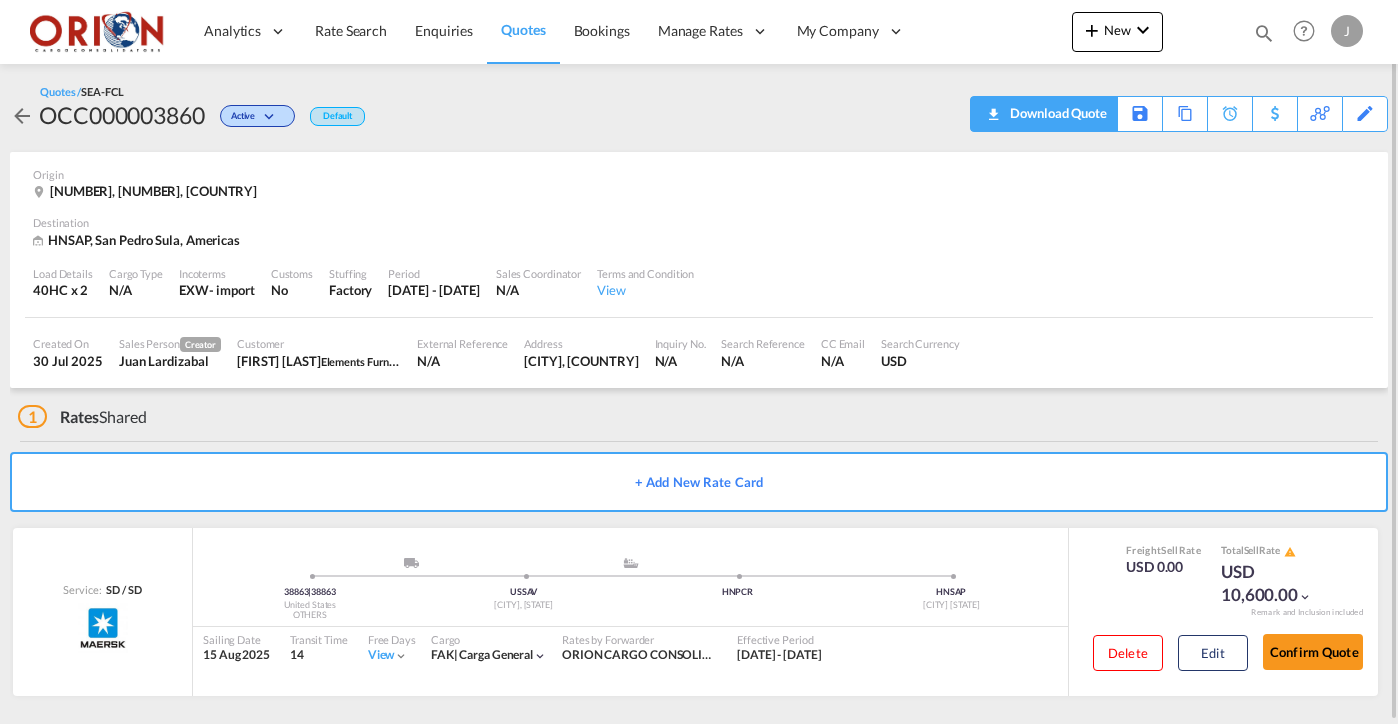 click on "Download Quote" at bounding box center (1056, 113) 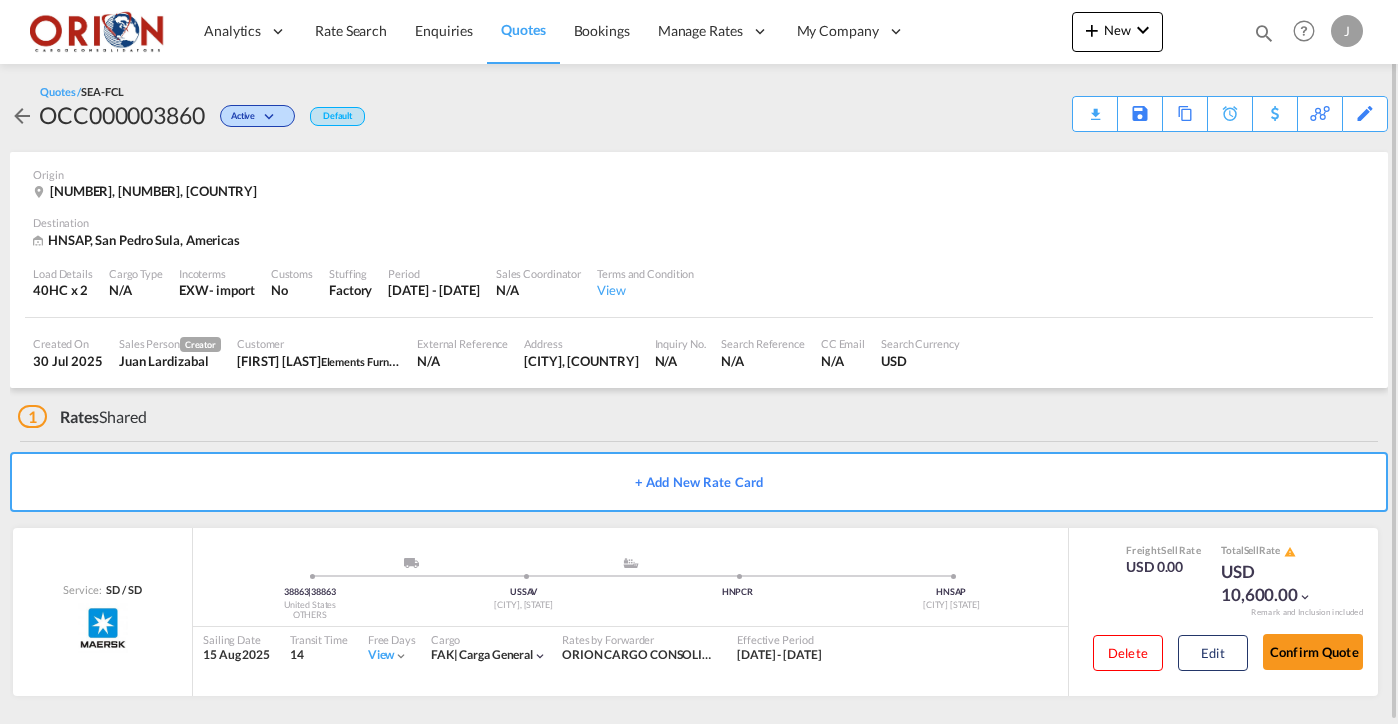 click at bounding box center [1264, 33] 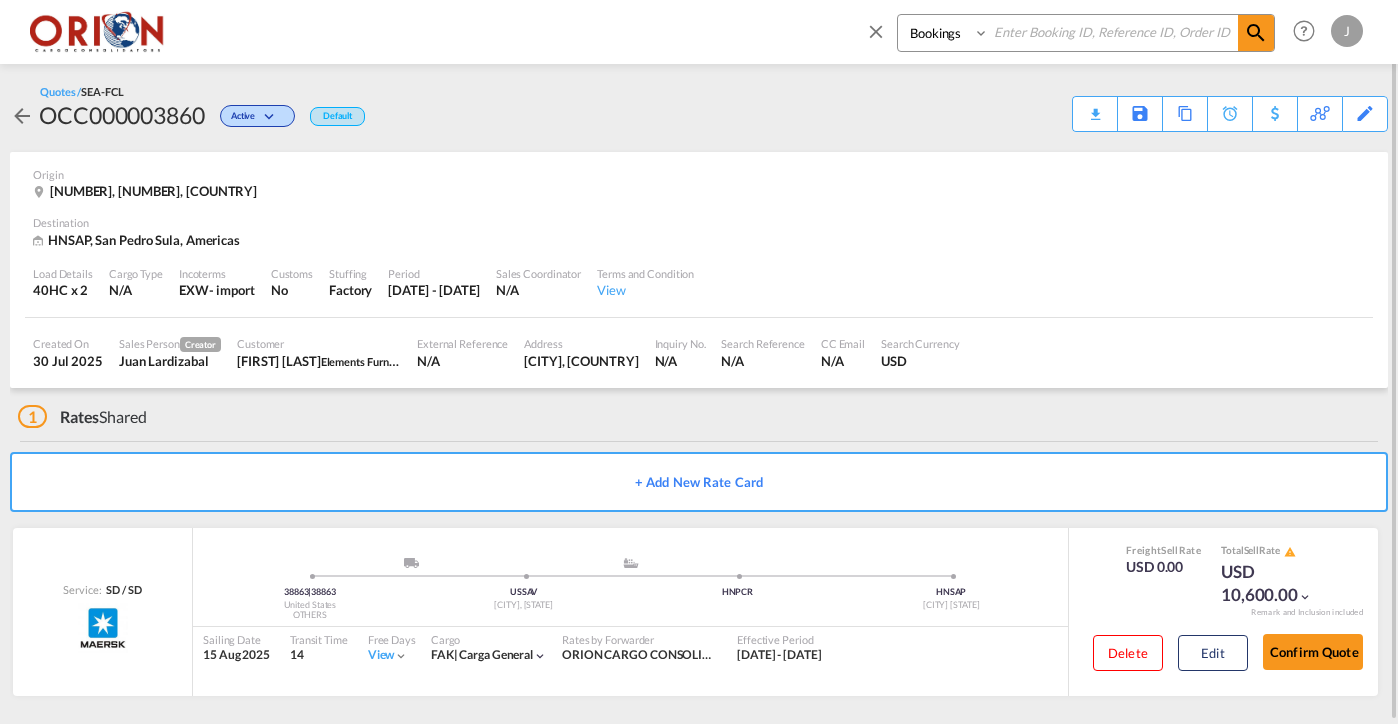 click at bounding box center (1113, 32) 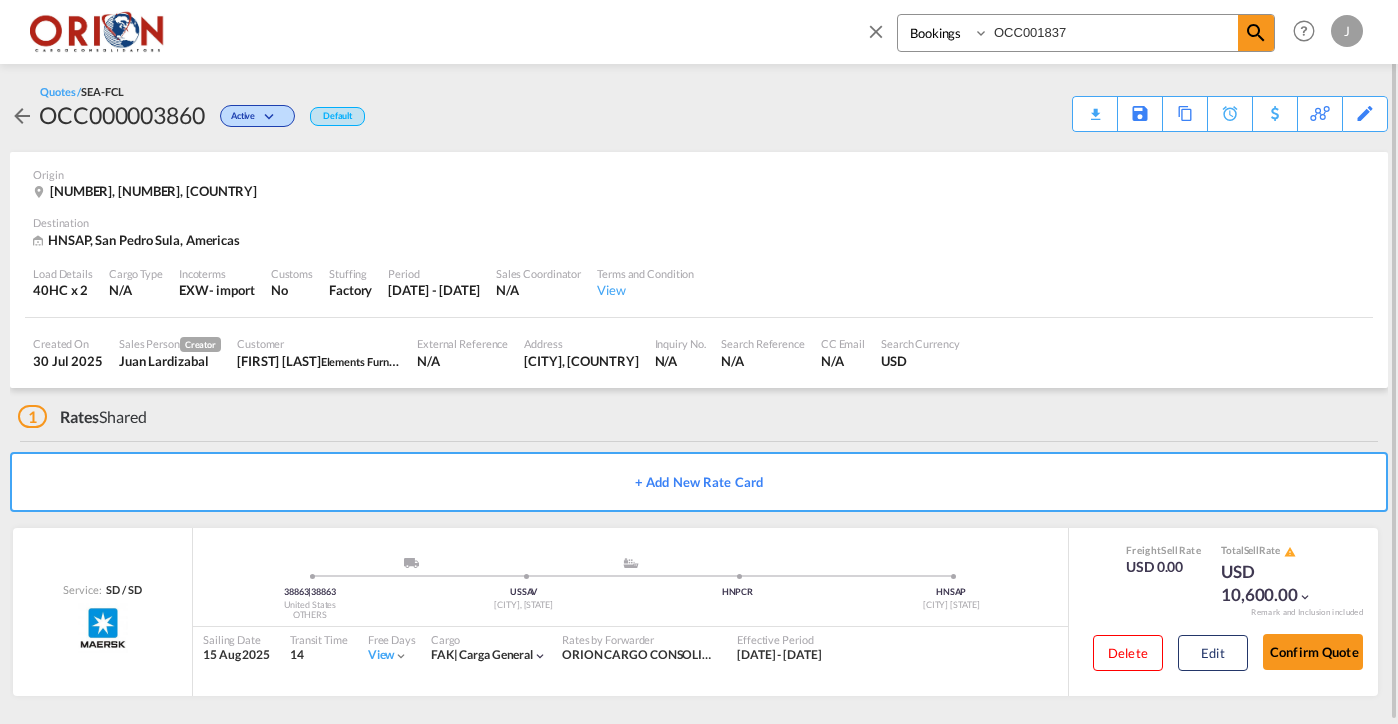 type on "OCC001837" 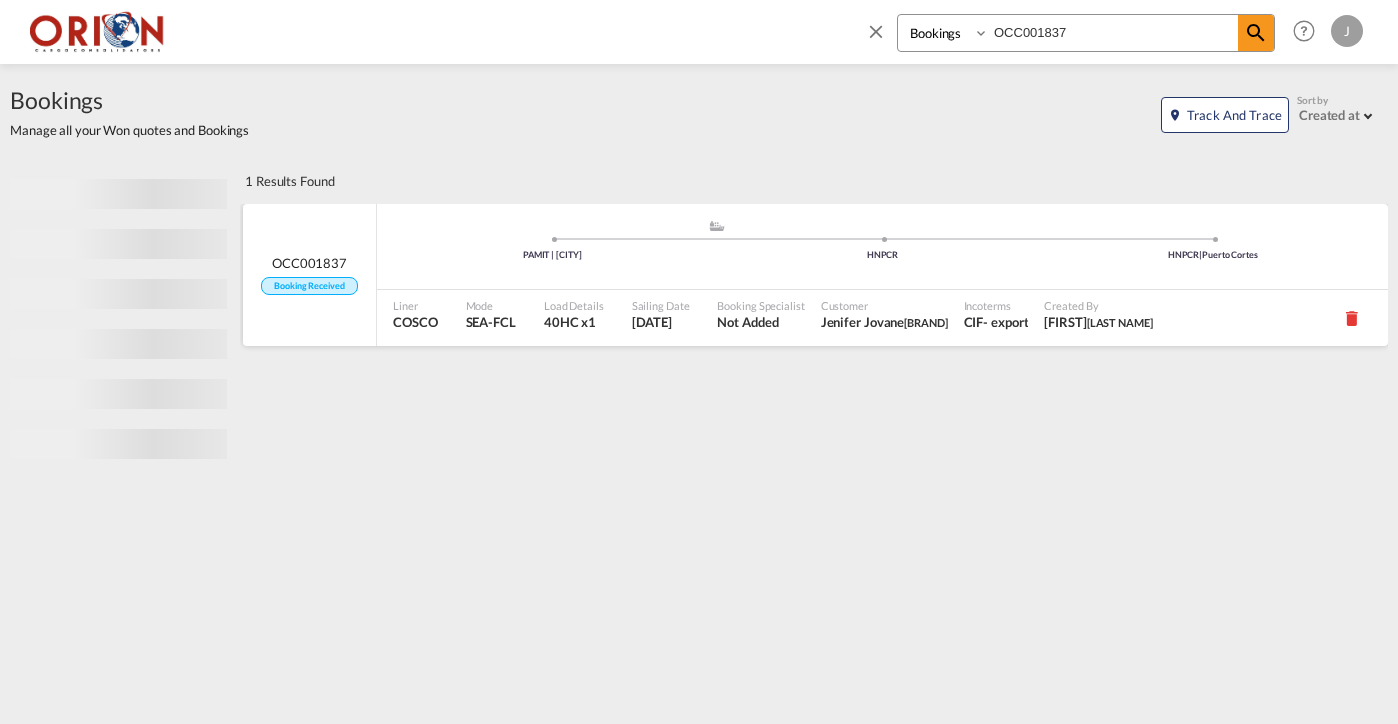 click on "| [CITY]
[IATA]
[IATA]  |  [CITY]" at bounding box center [882, 247] 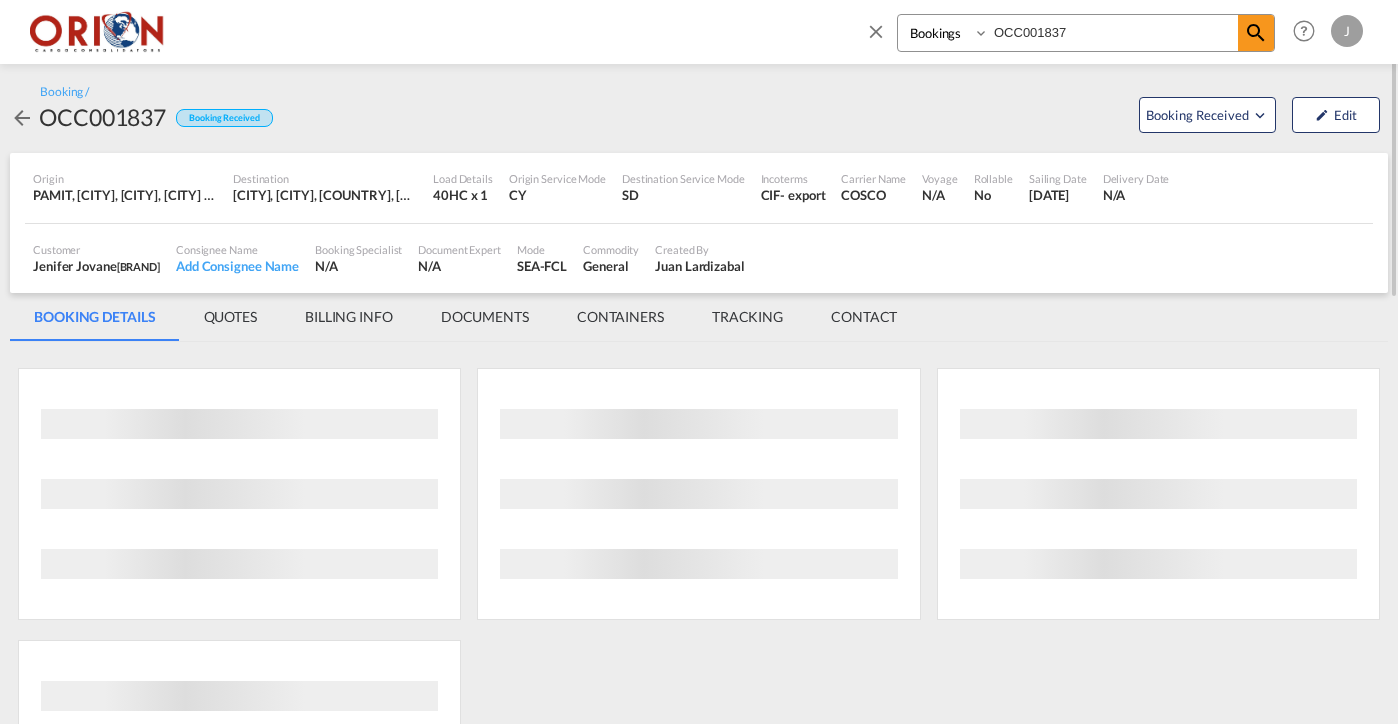 scroll, scrollTop: 0, scrollLeft: 0, axis: both 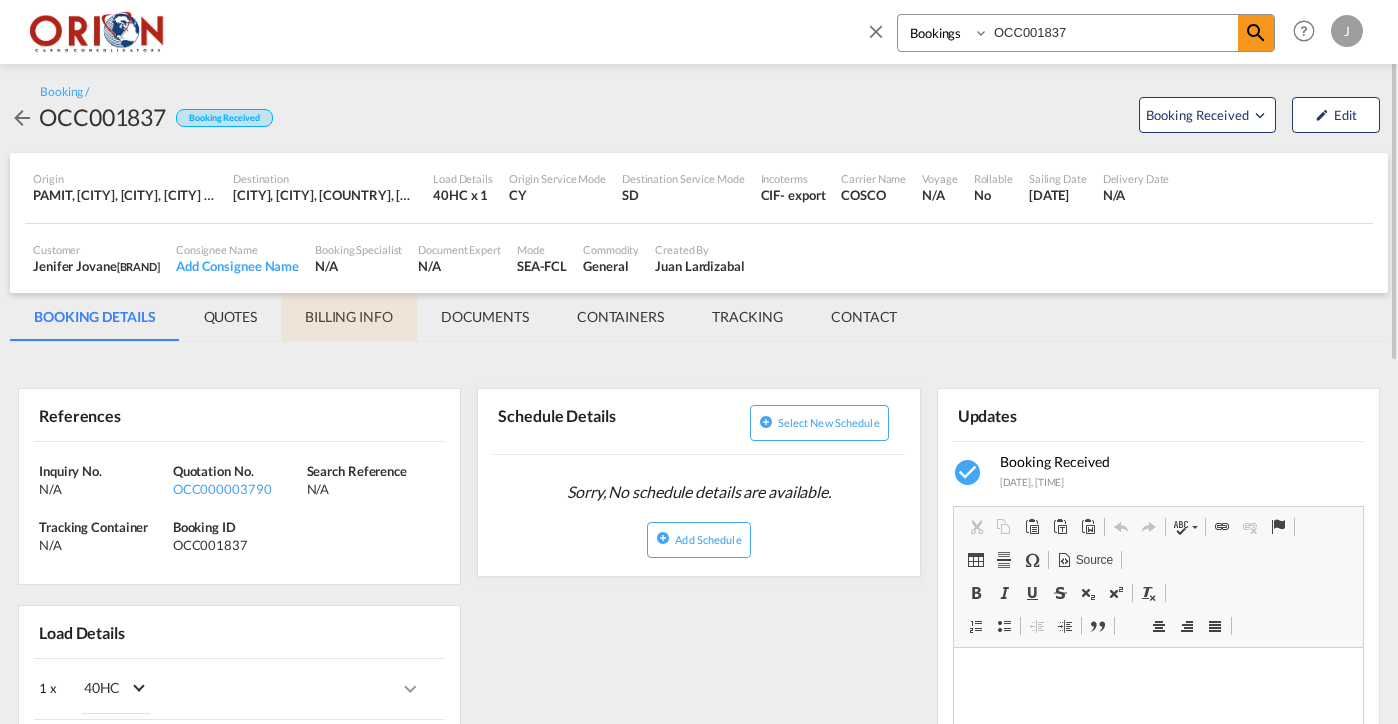 drag, startPoint x: 367, startPoint y: 321, endPoint x: 420, endPoint y: 342, distance: 57.00877 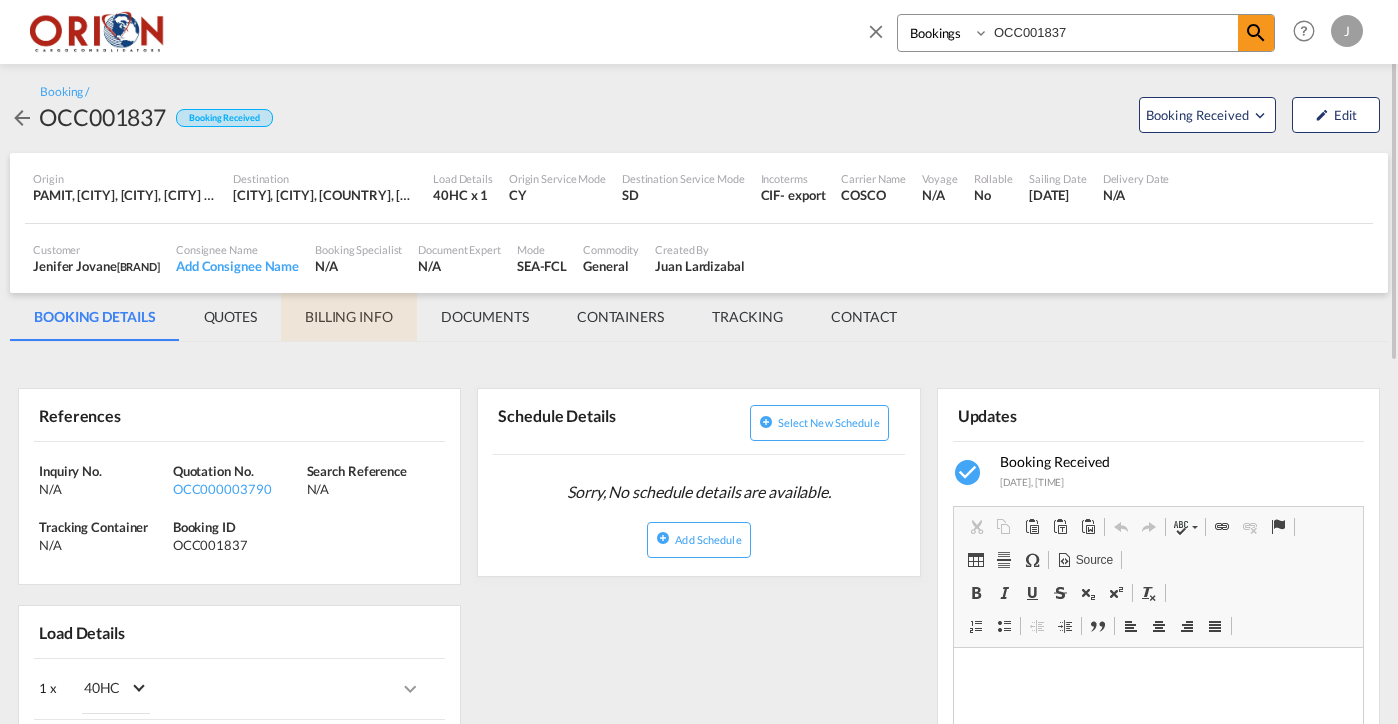 click on "BILLING INFO" at bounding box center [349, 317] 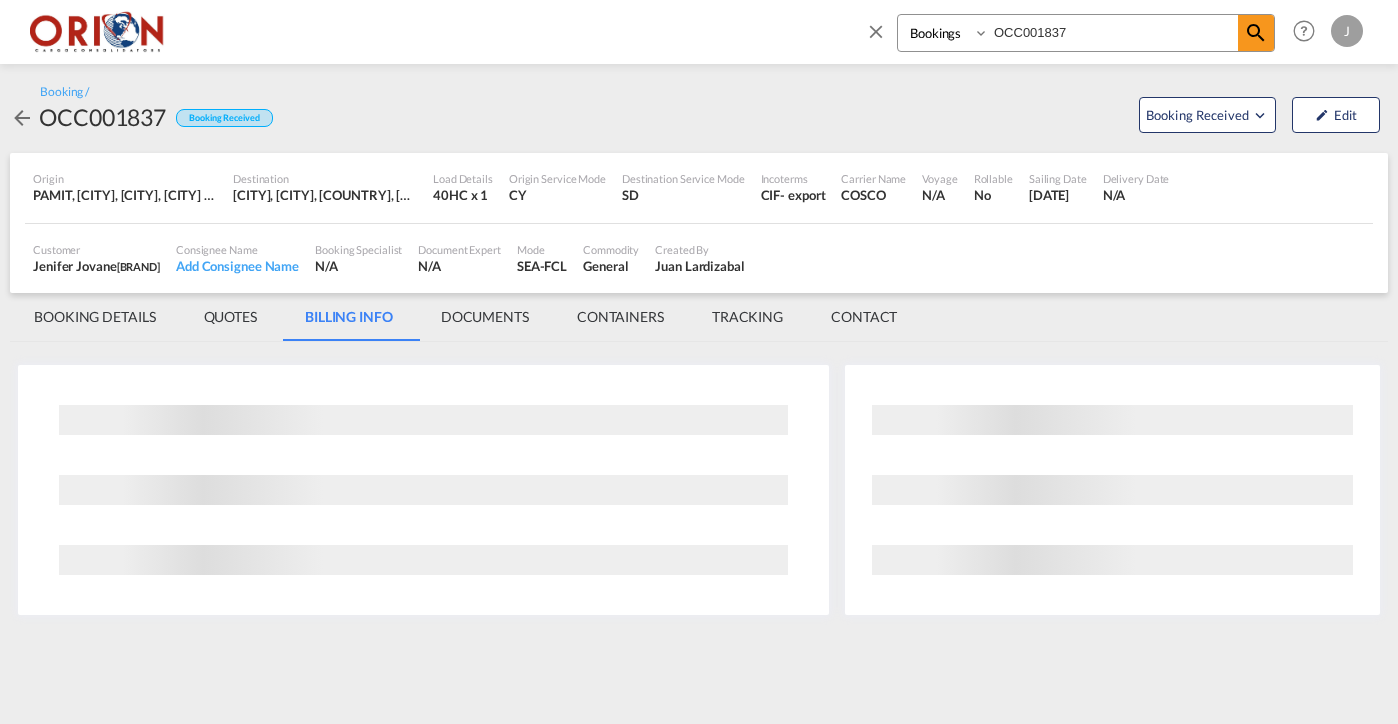 scroll, scrollTop: 5, scrollLeft: 0, axis: vertical 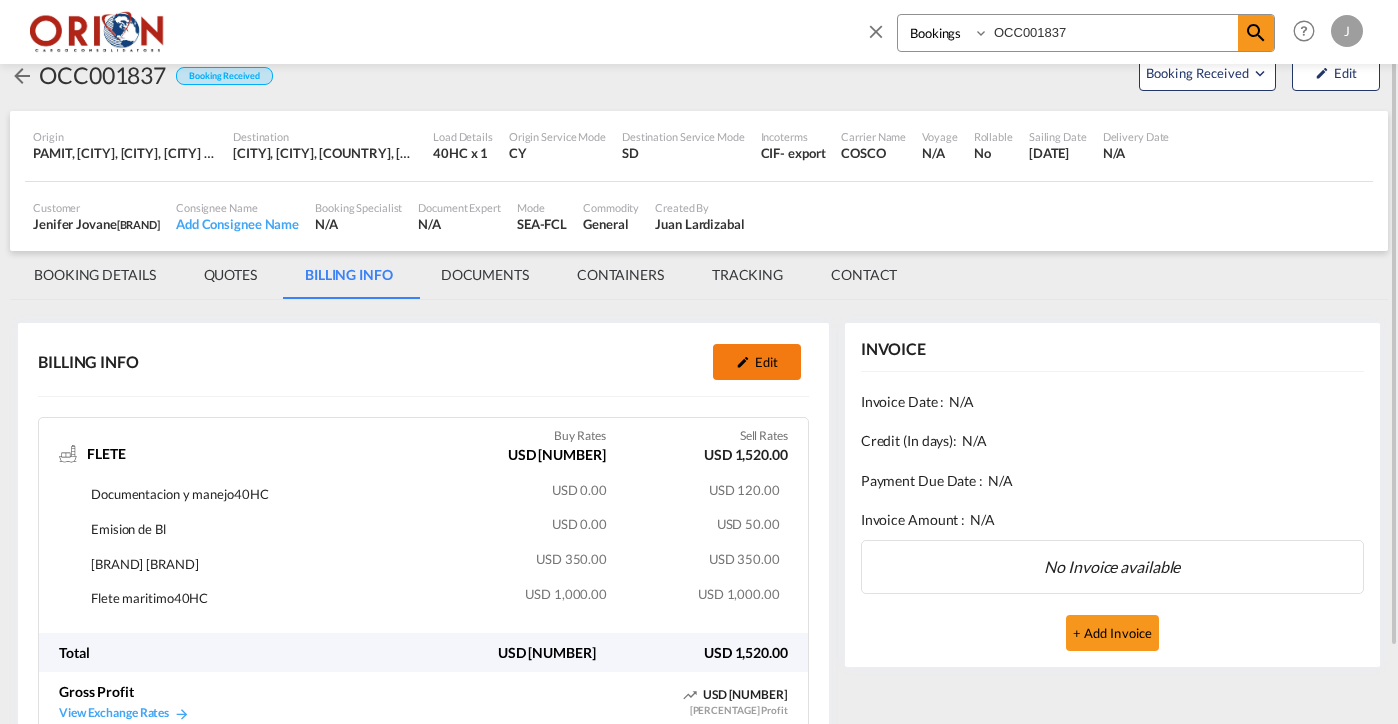 click on "Edit" at bounding box center [757, 362] 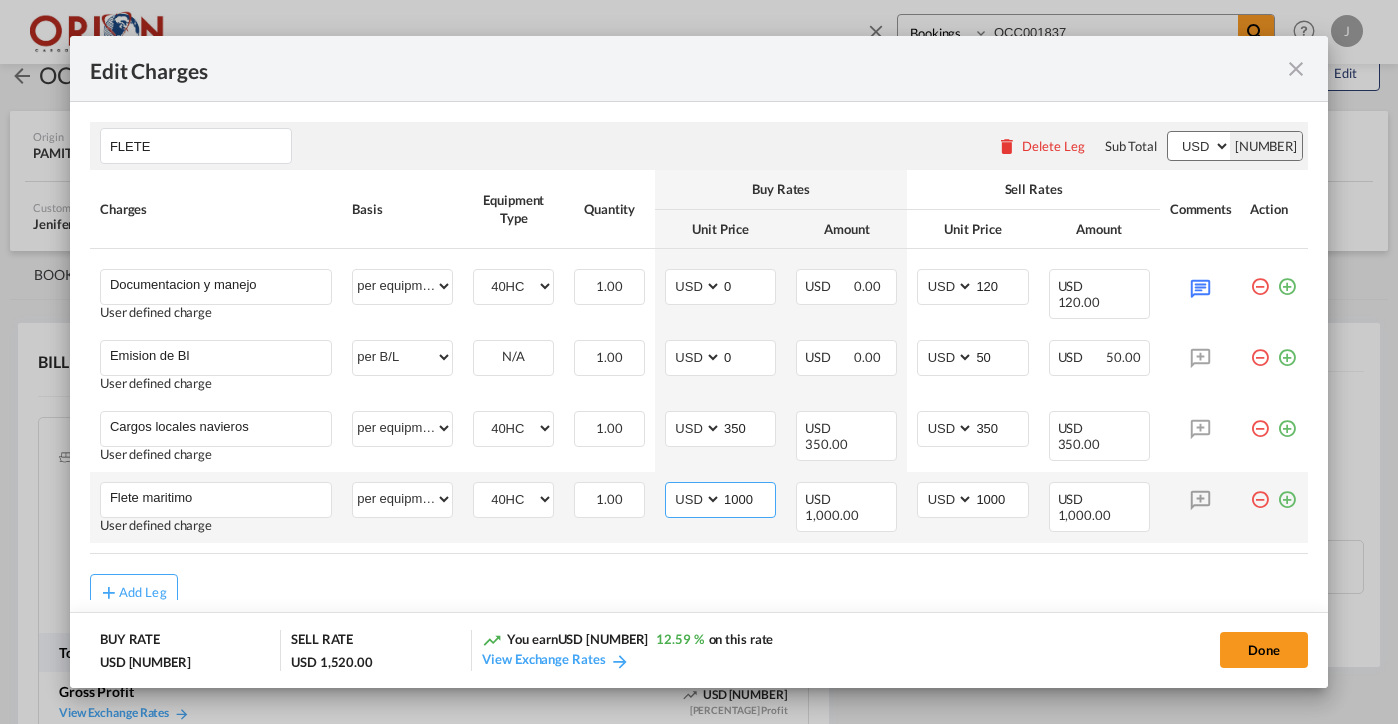 click on "1000" at bounding box center [748, 498] 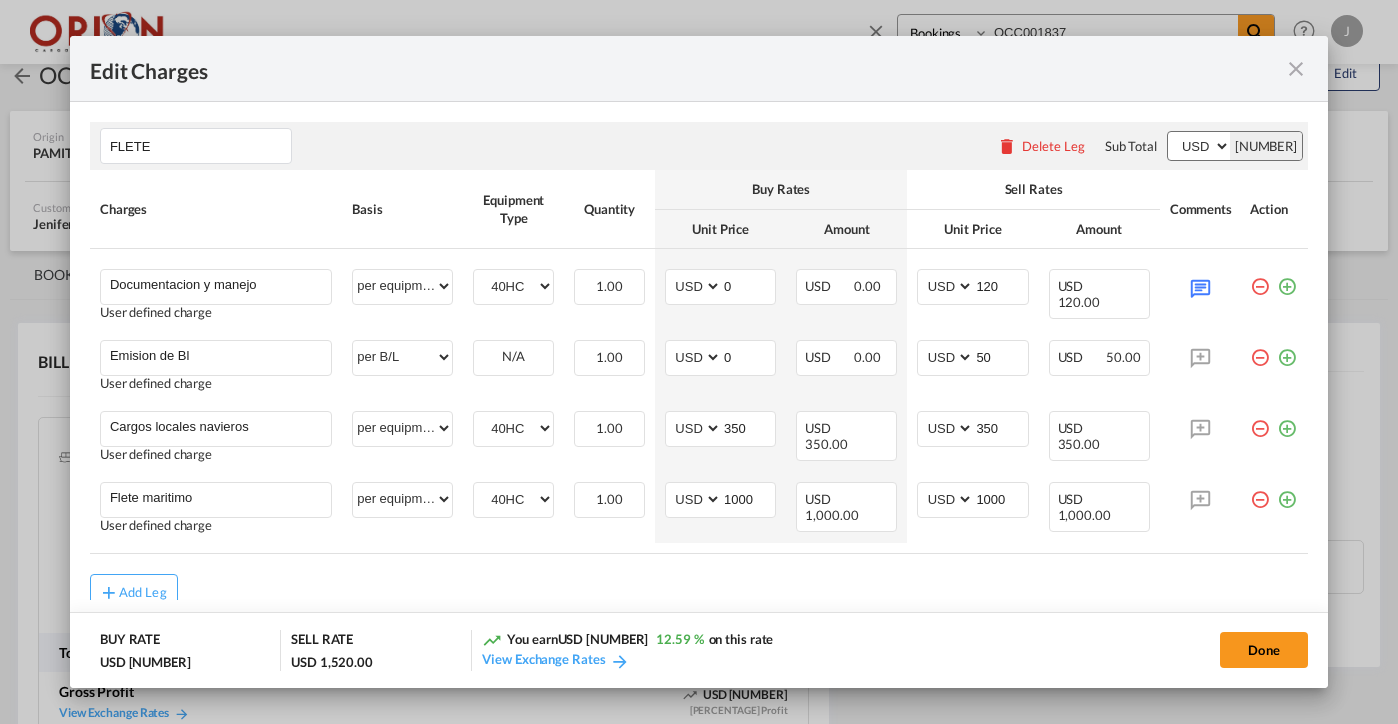 click at bounding box center [1296, 69] 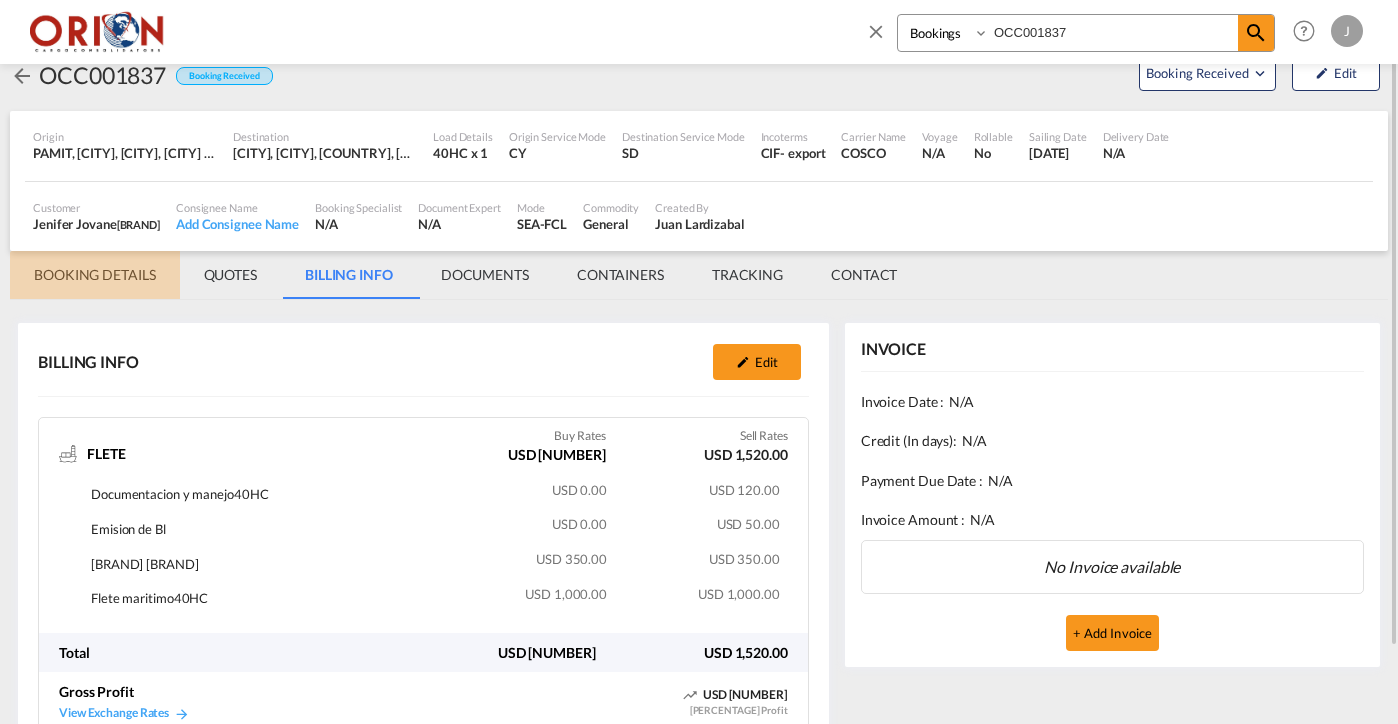 click on "BOOKING DETAILS" at bounding box center [95, 275] 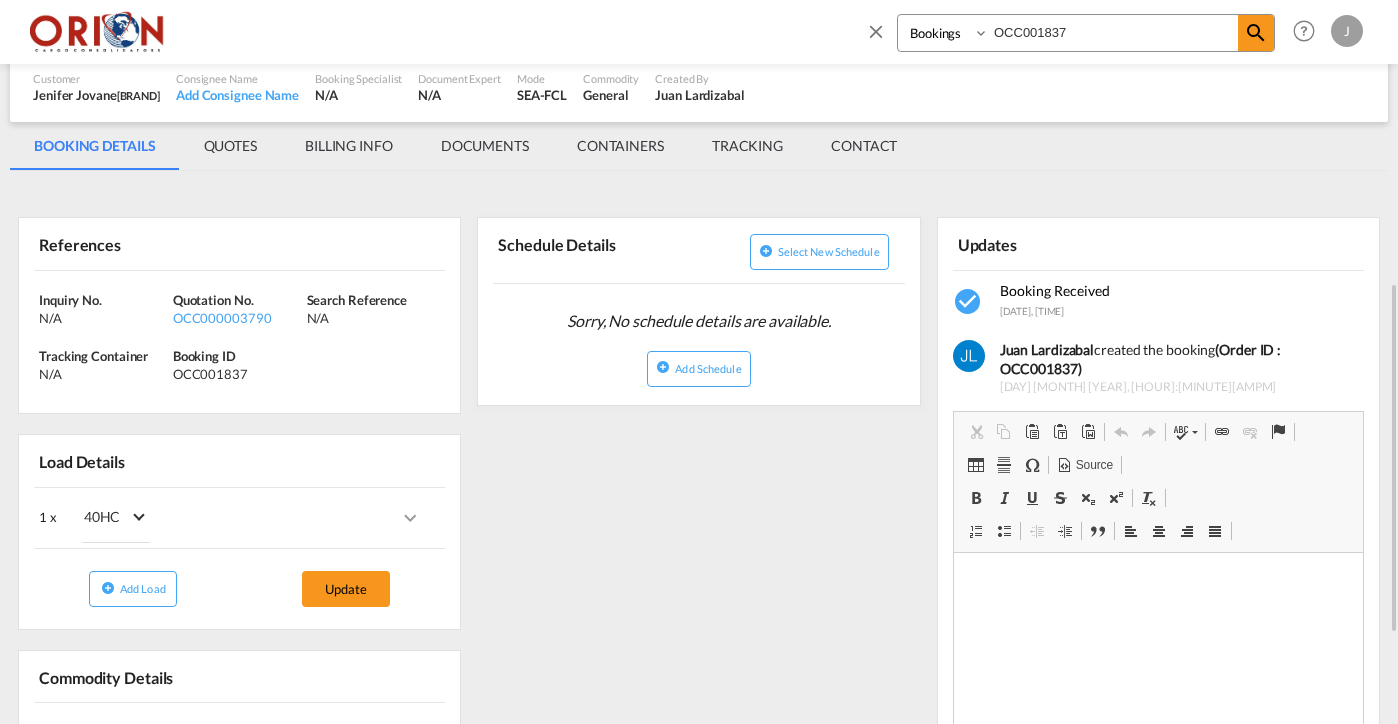 scroll, scrollTop: 306, scrollLeft: 0, axis: vertical 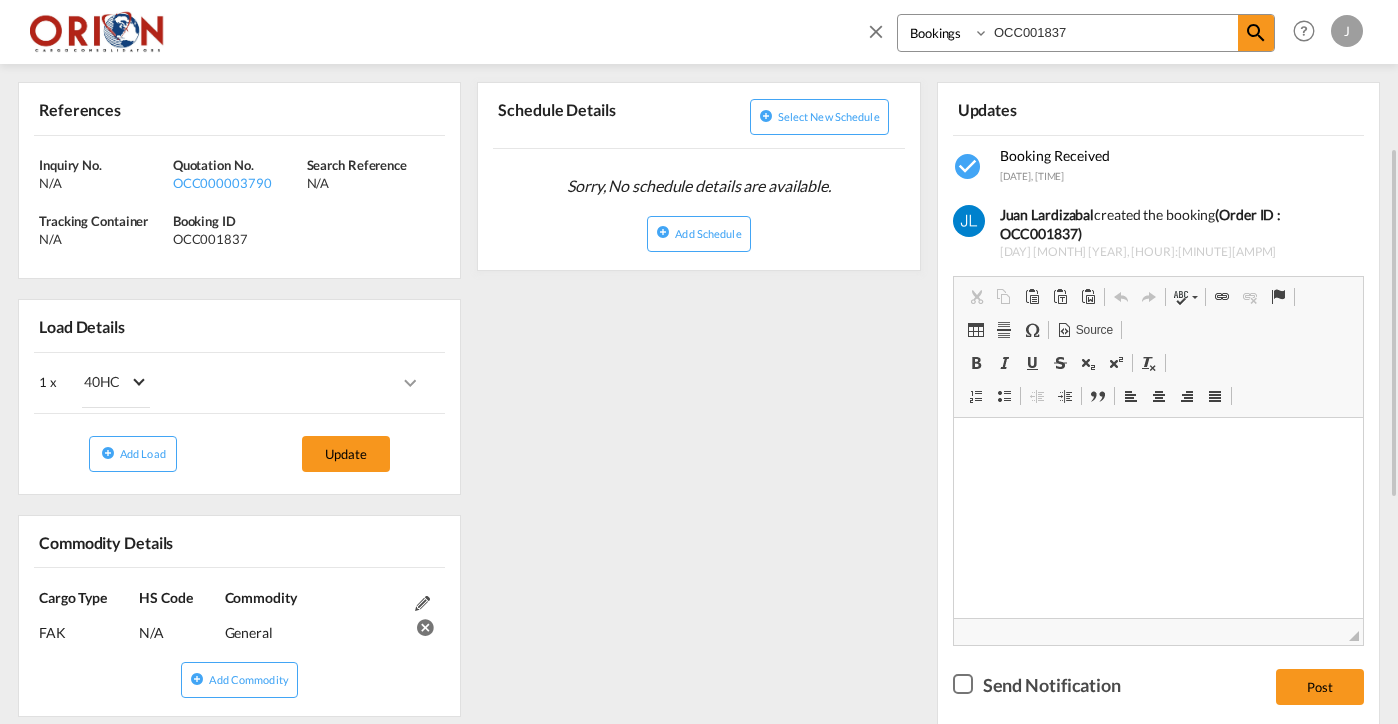 click at bounding box center [410, 383] 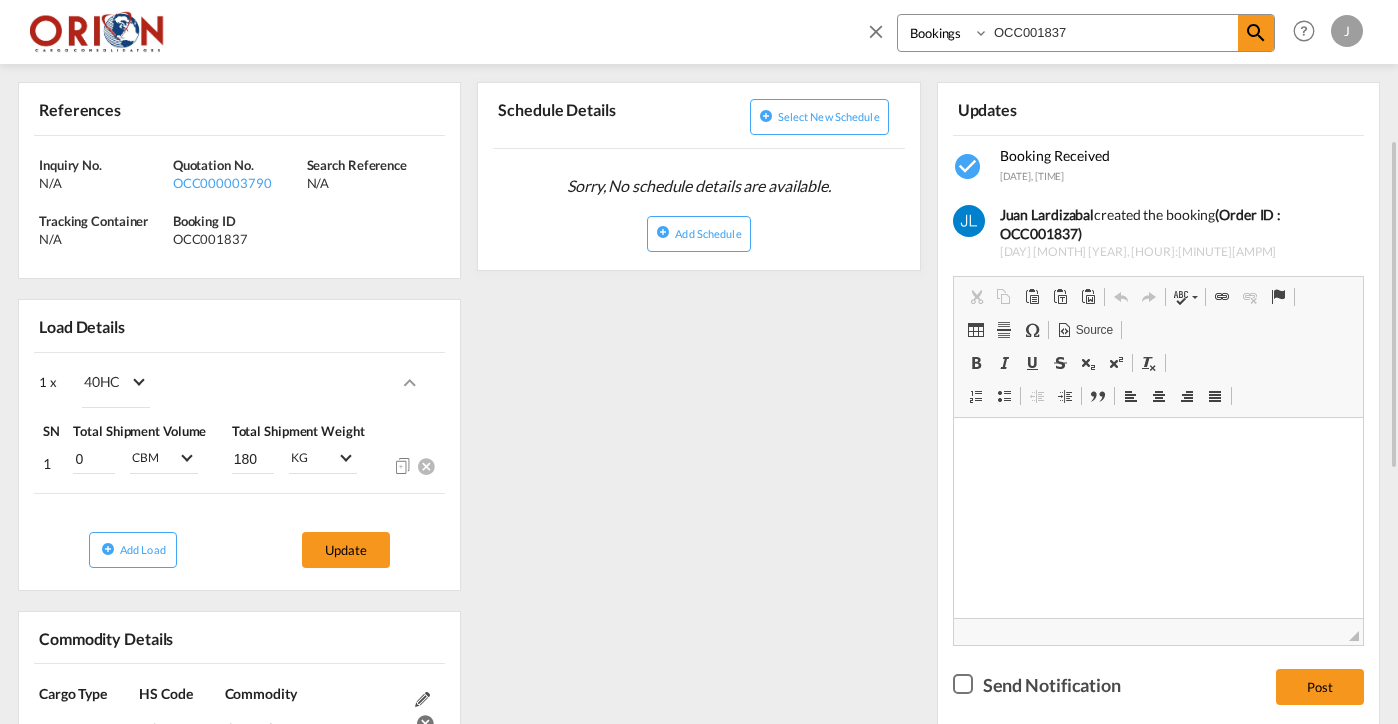 click on "+" 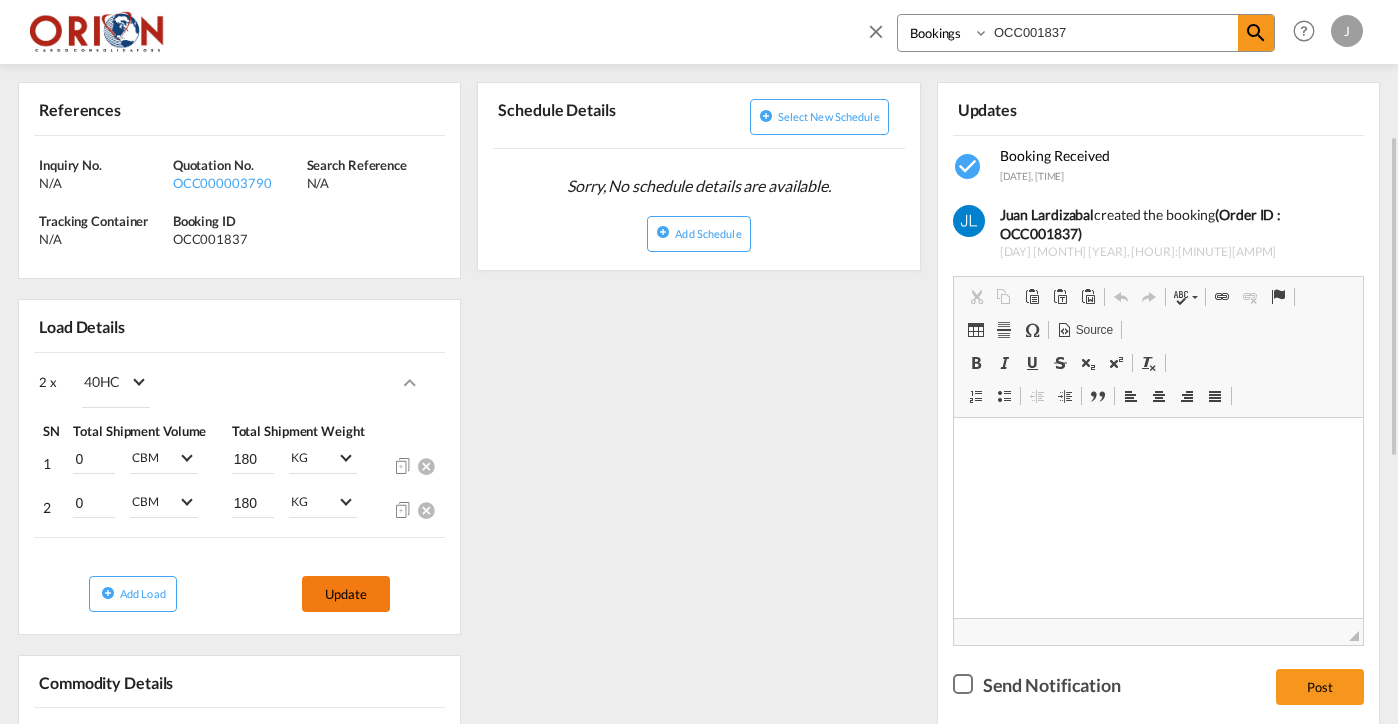 click on "Update" at bounding box center [346, 594] 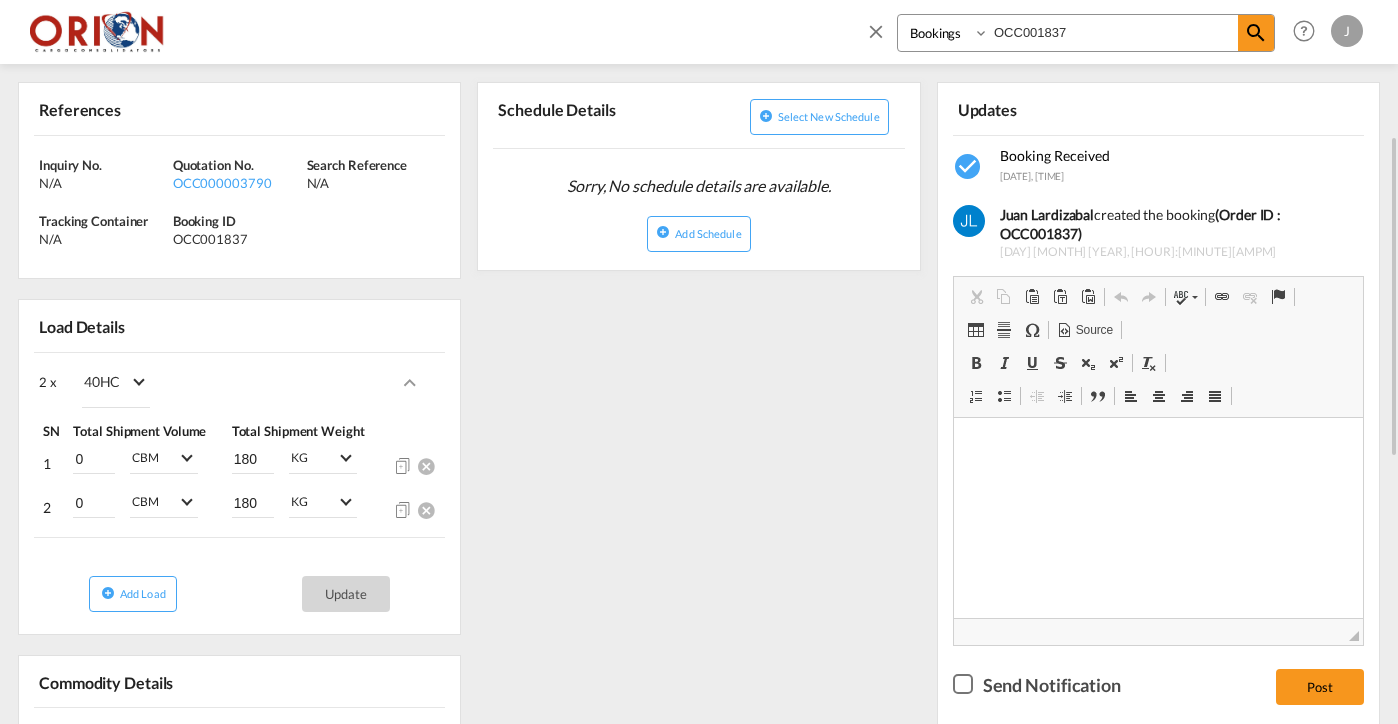 scroll, scrollTop: 0, scrollLeft: 0, axis: both 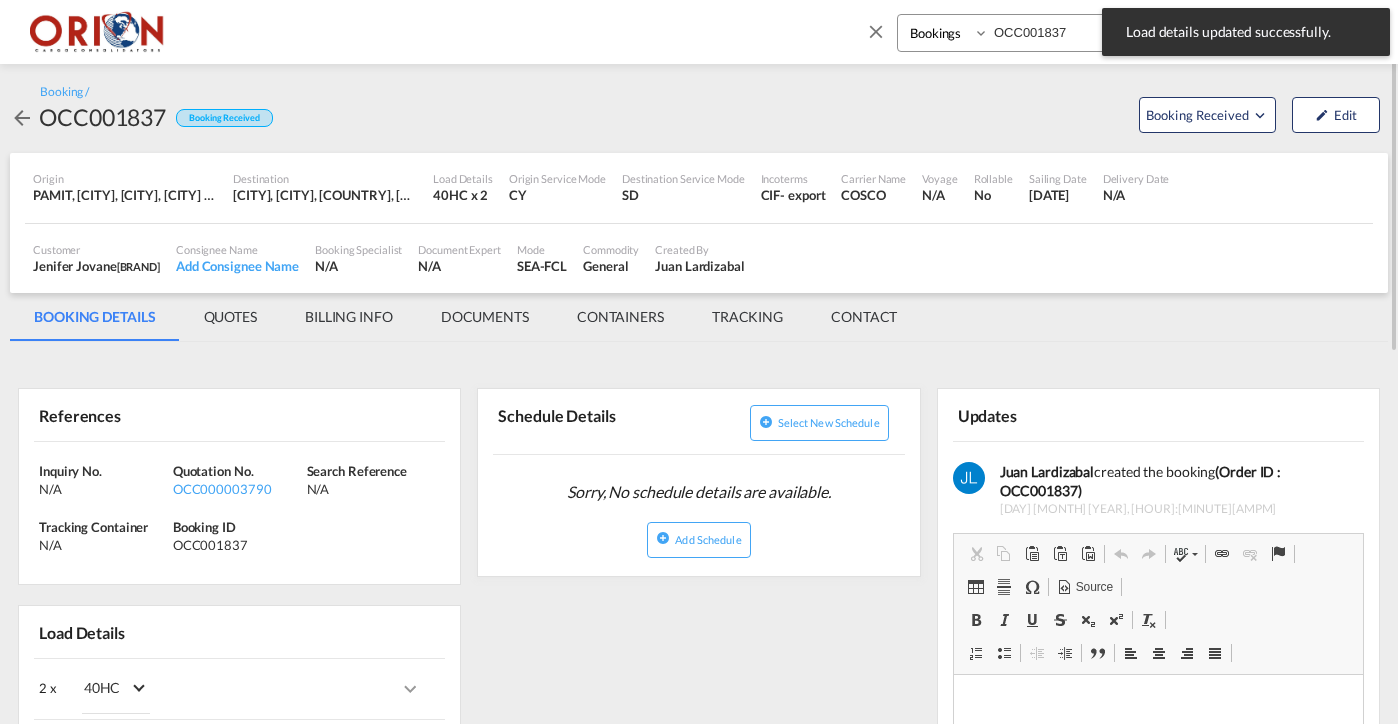 click on "BILLING INFO" at bounding box center [349, 317] 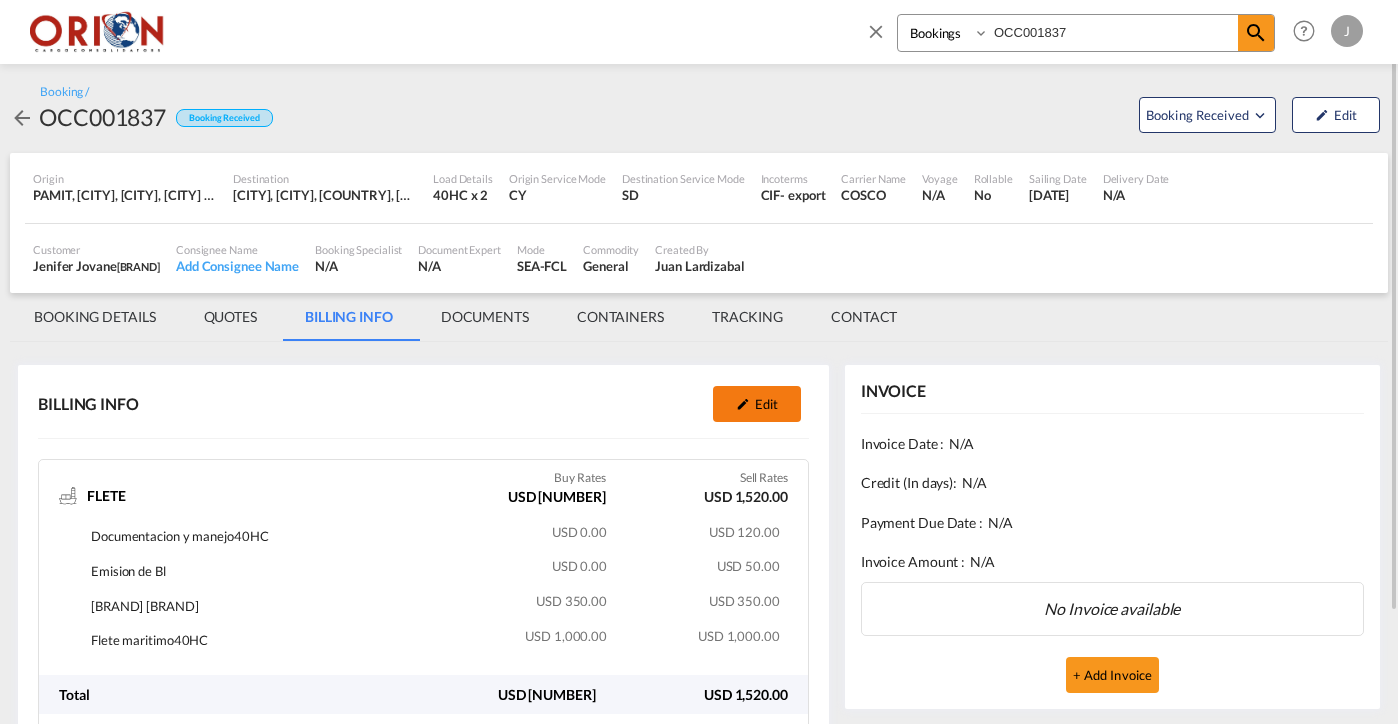 click at bounding box center [743, 404] 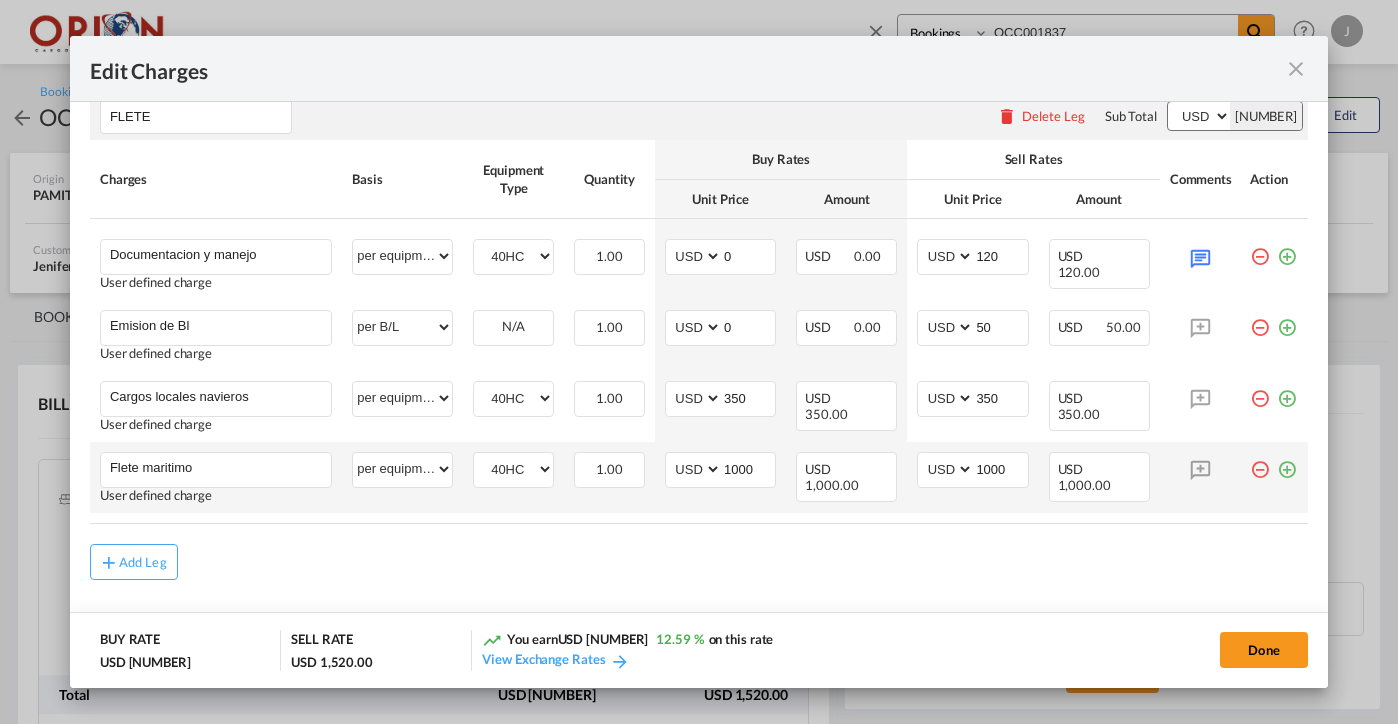 scroll, scrollTop: 29, scrollLeft: 0, axis: vertical 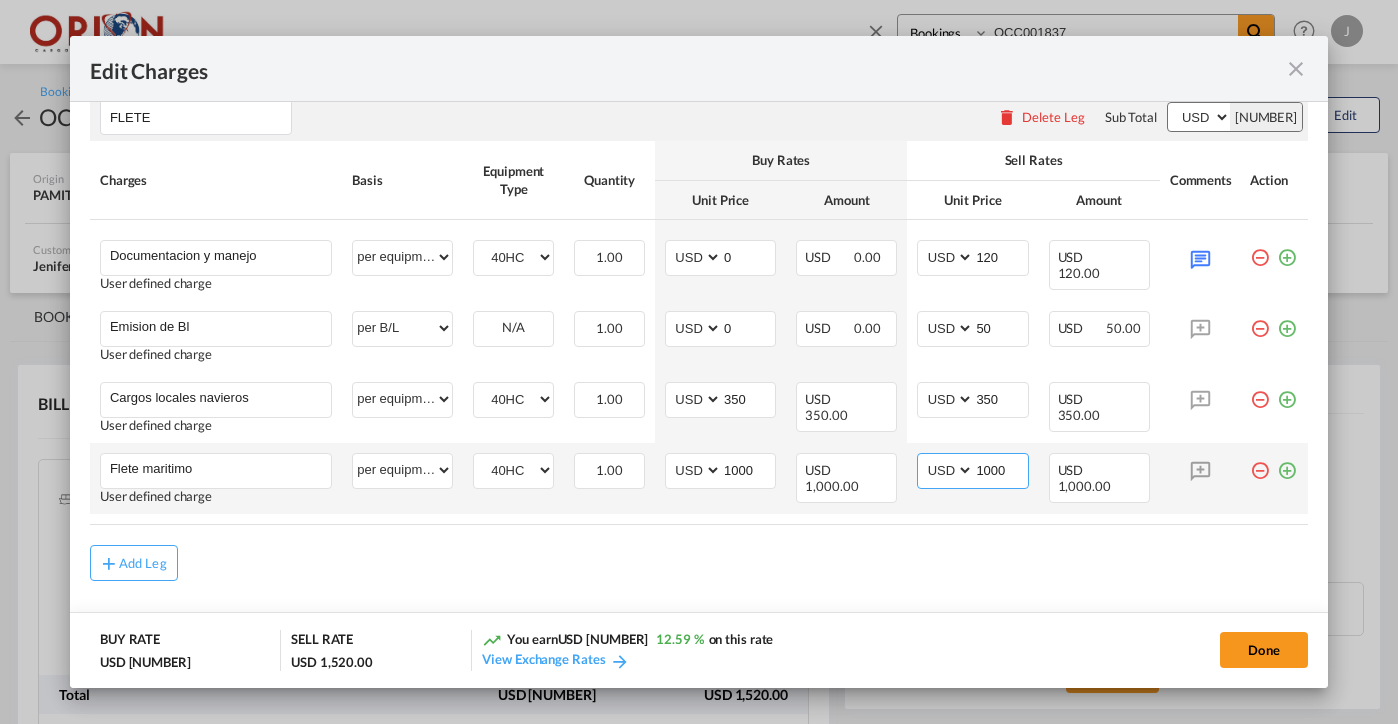 click on "1000" at bounding box center [1000, 469] 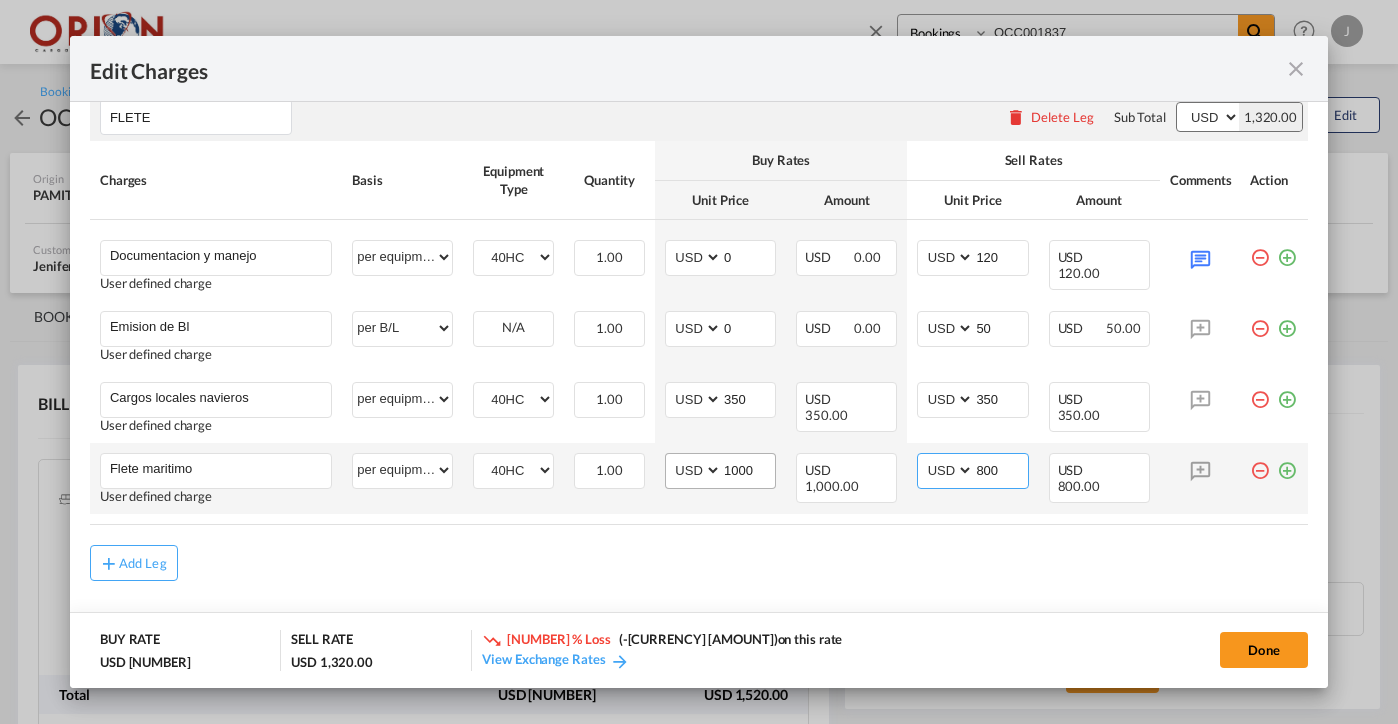 type on "800" 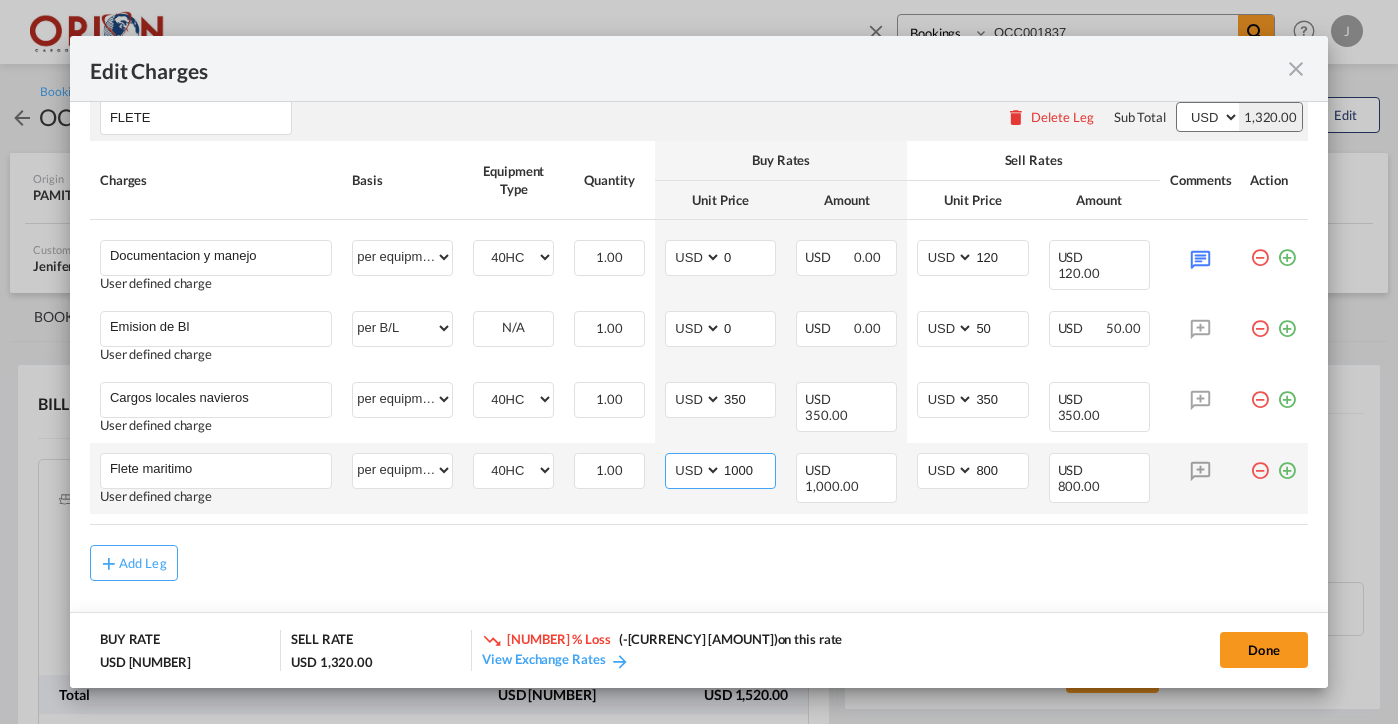 click on "1000" at bounding box center (748, 469) 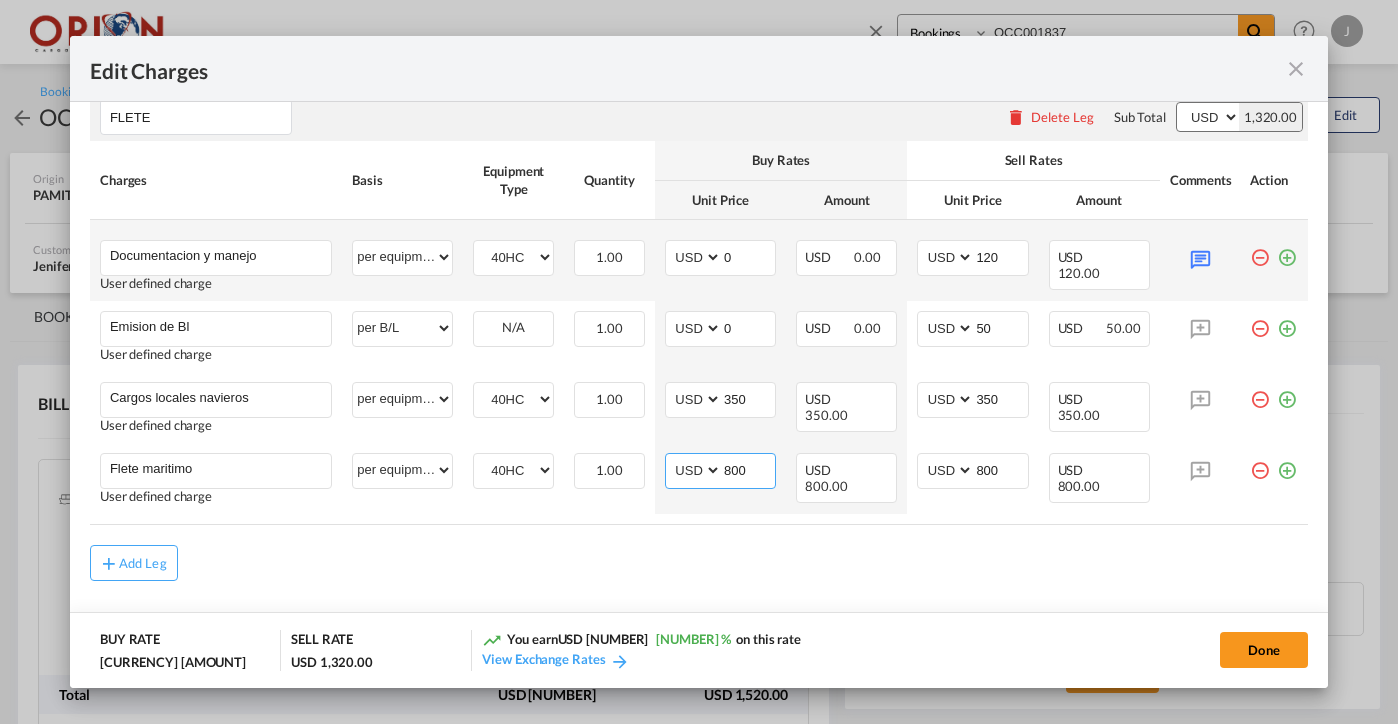 type on "800" 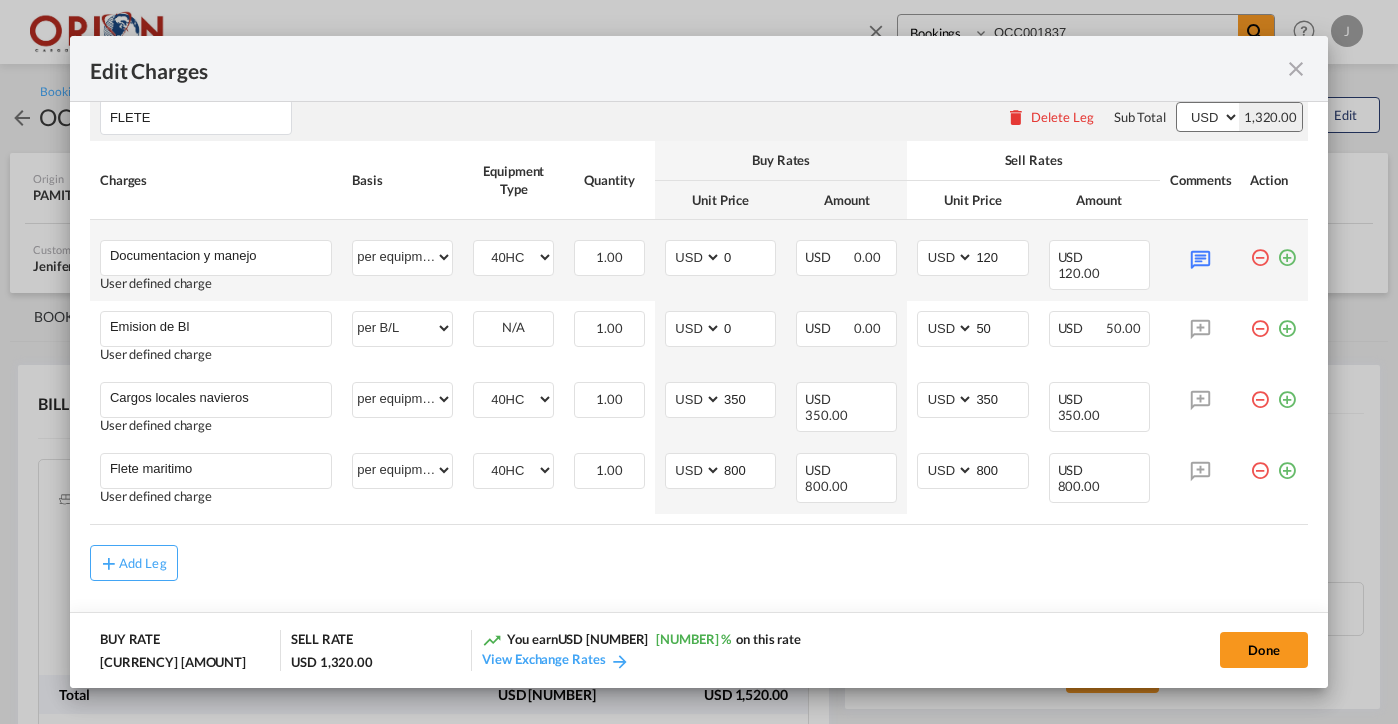 click on "40HC
Please Select   Already exists" at bounding box center (513, 260) 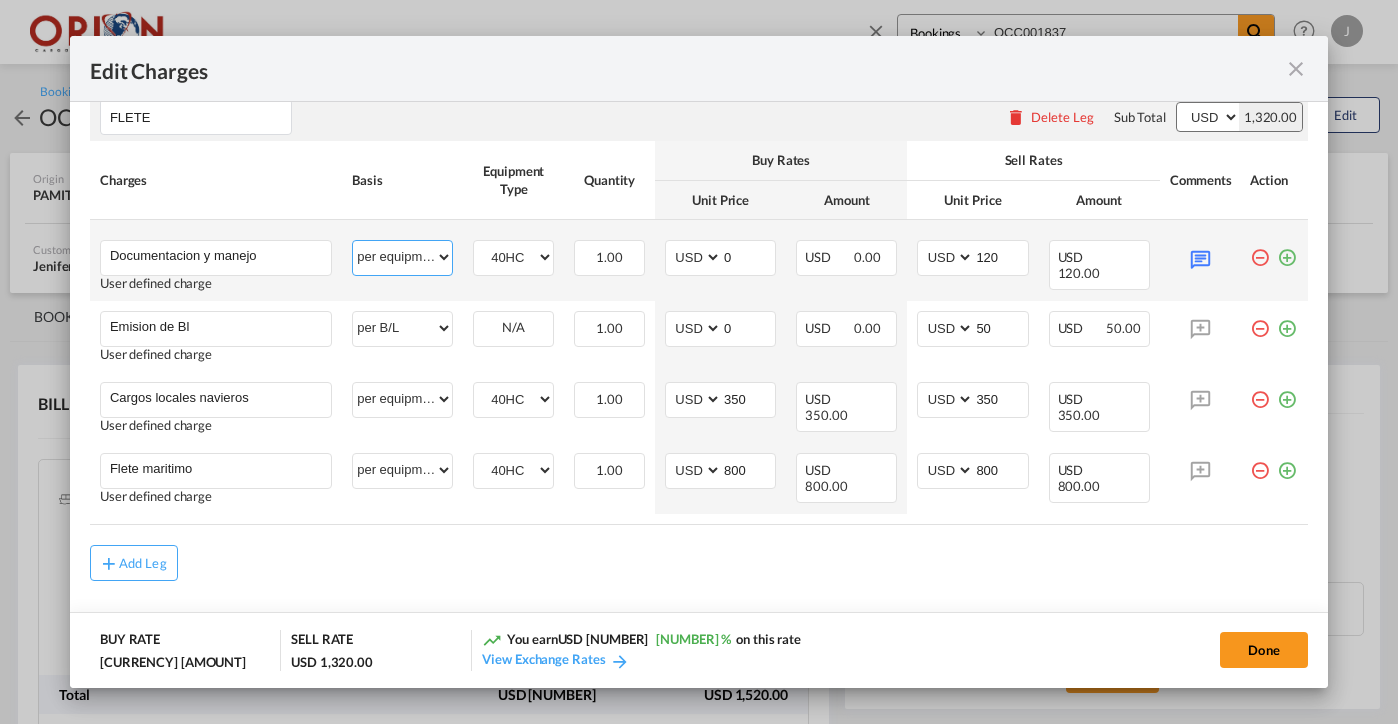 select on "per container" 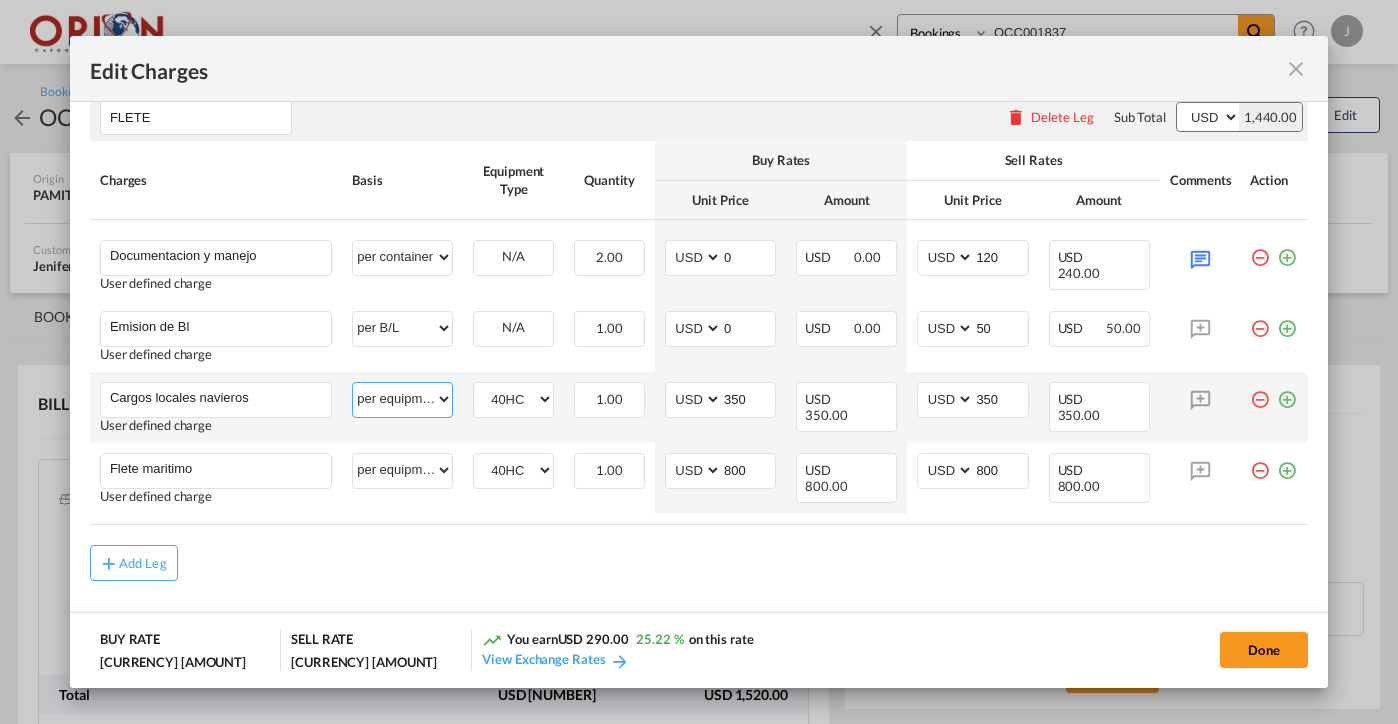 select on "per container" 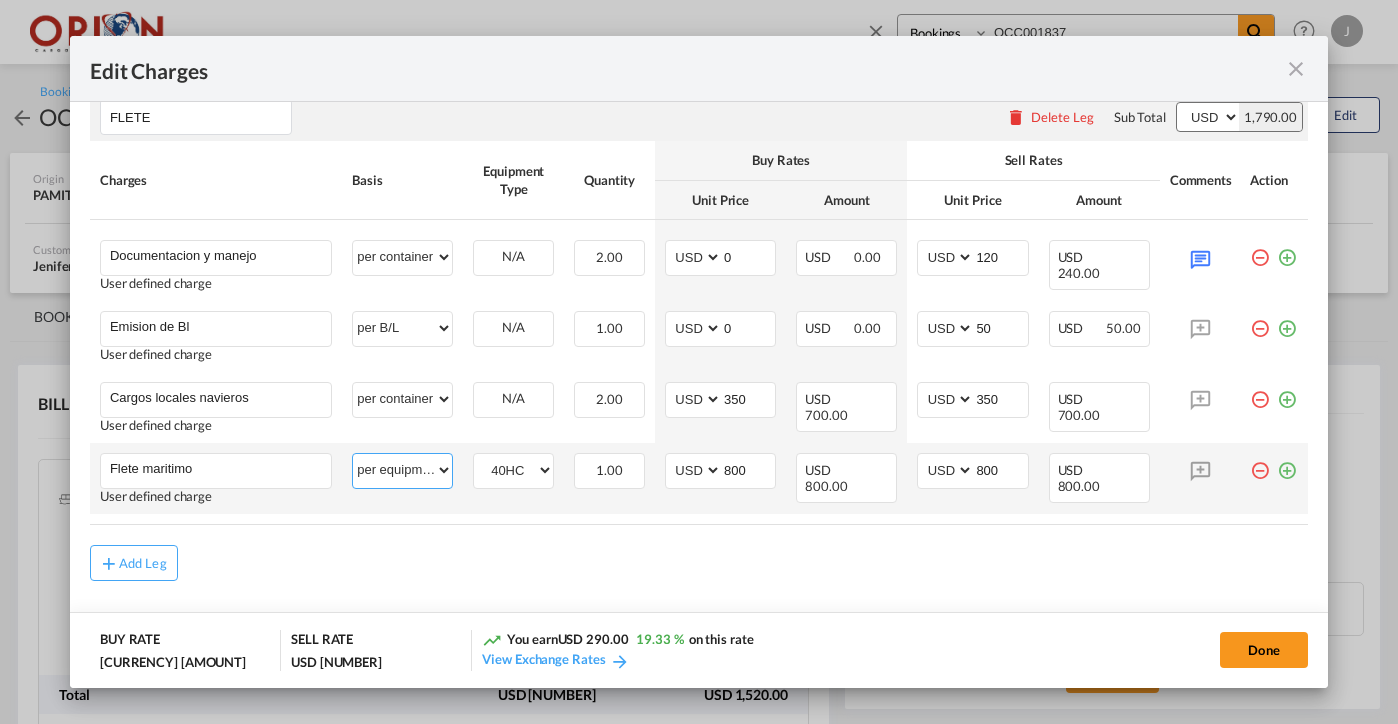 select on "per container" 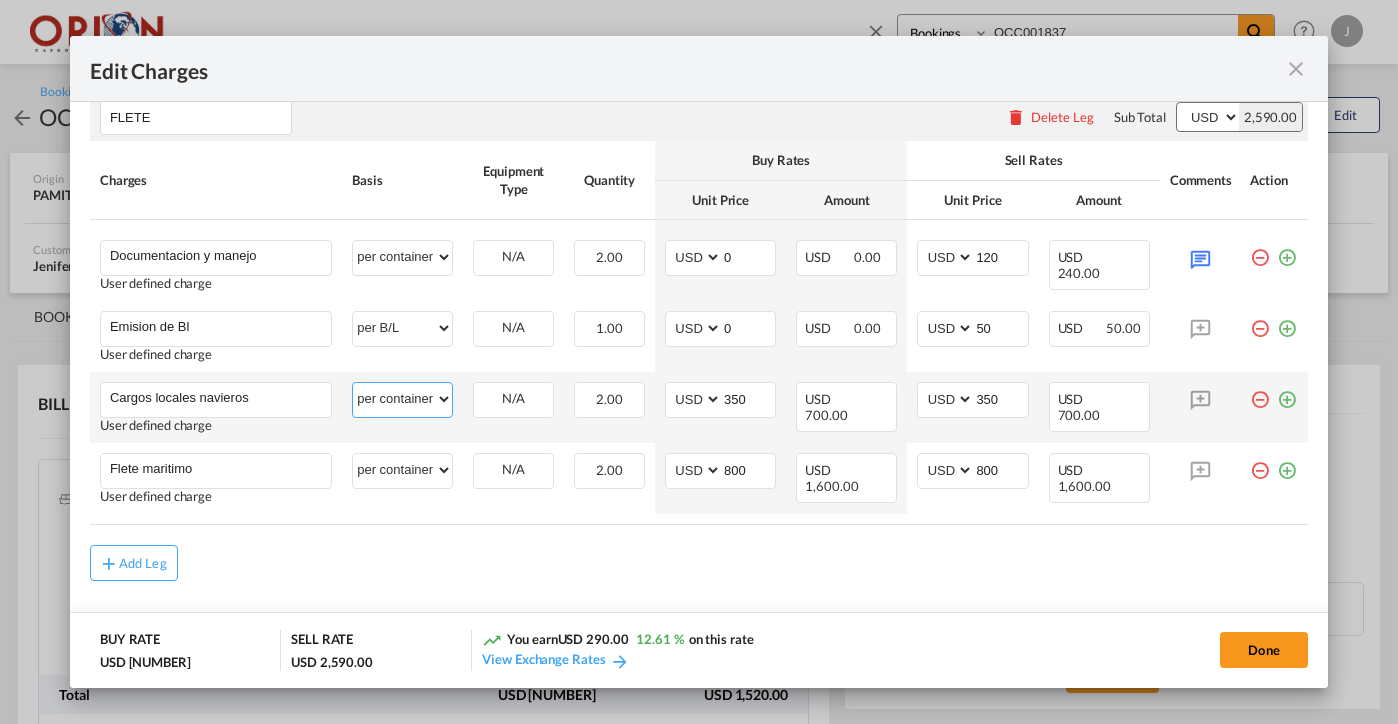 select on "per invoice" 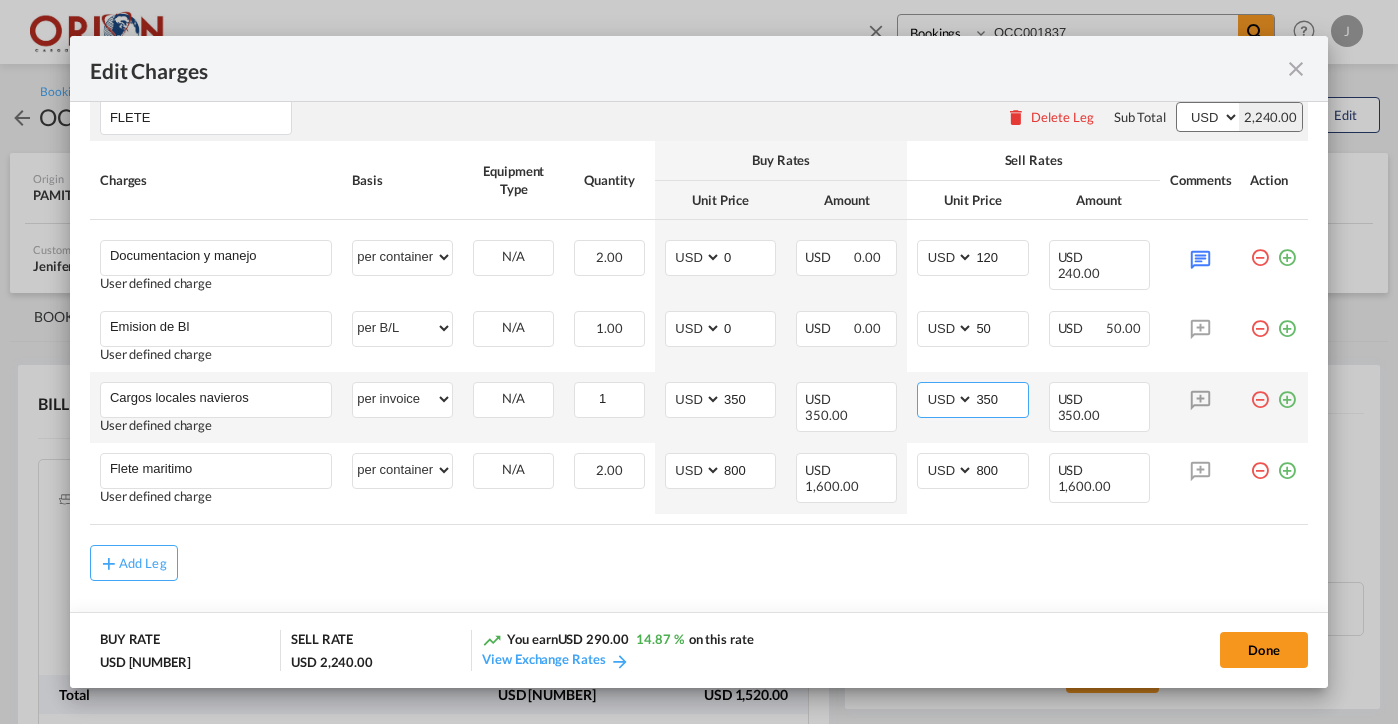 click on "350" at bounding box center (1000, 398) 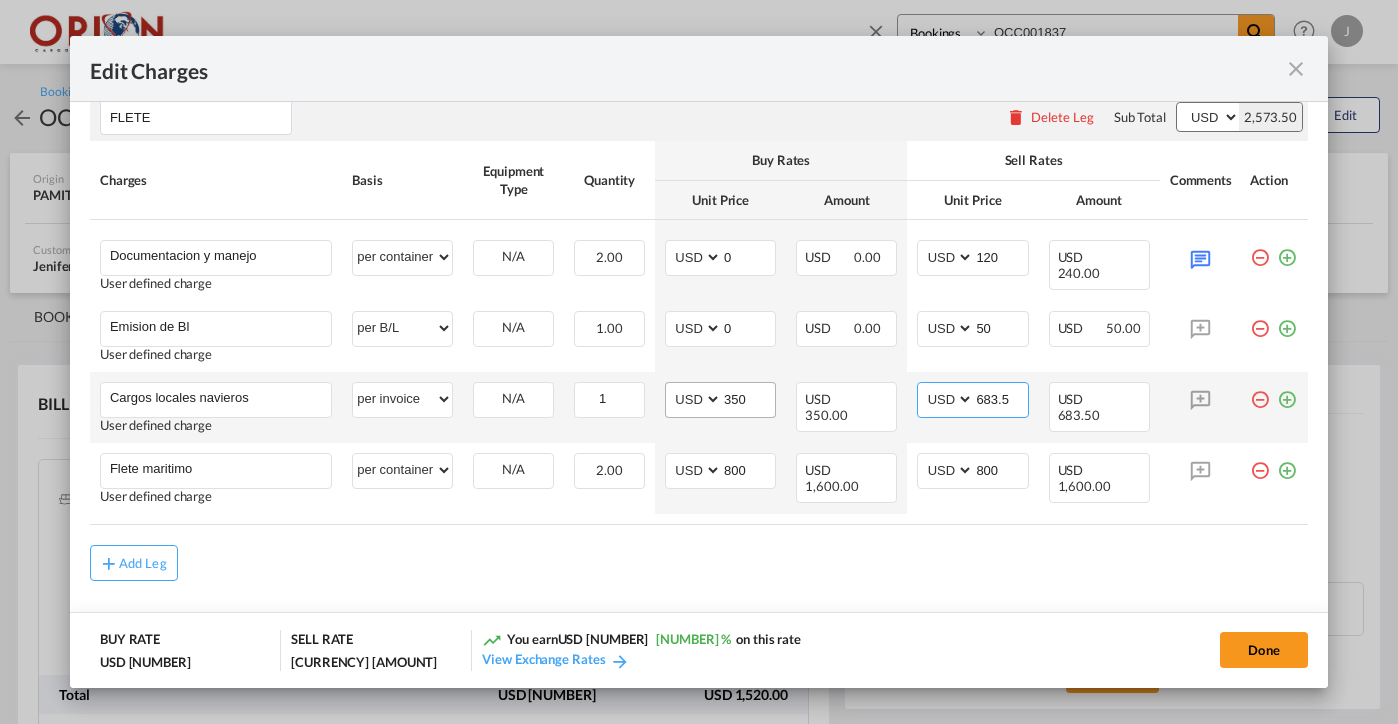 type on "683.5" 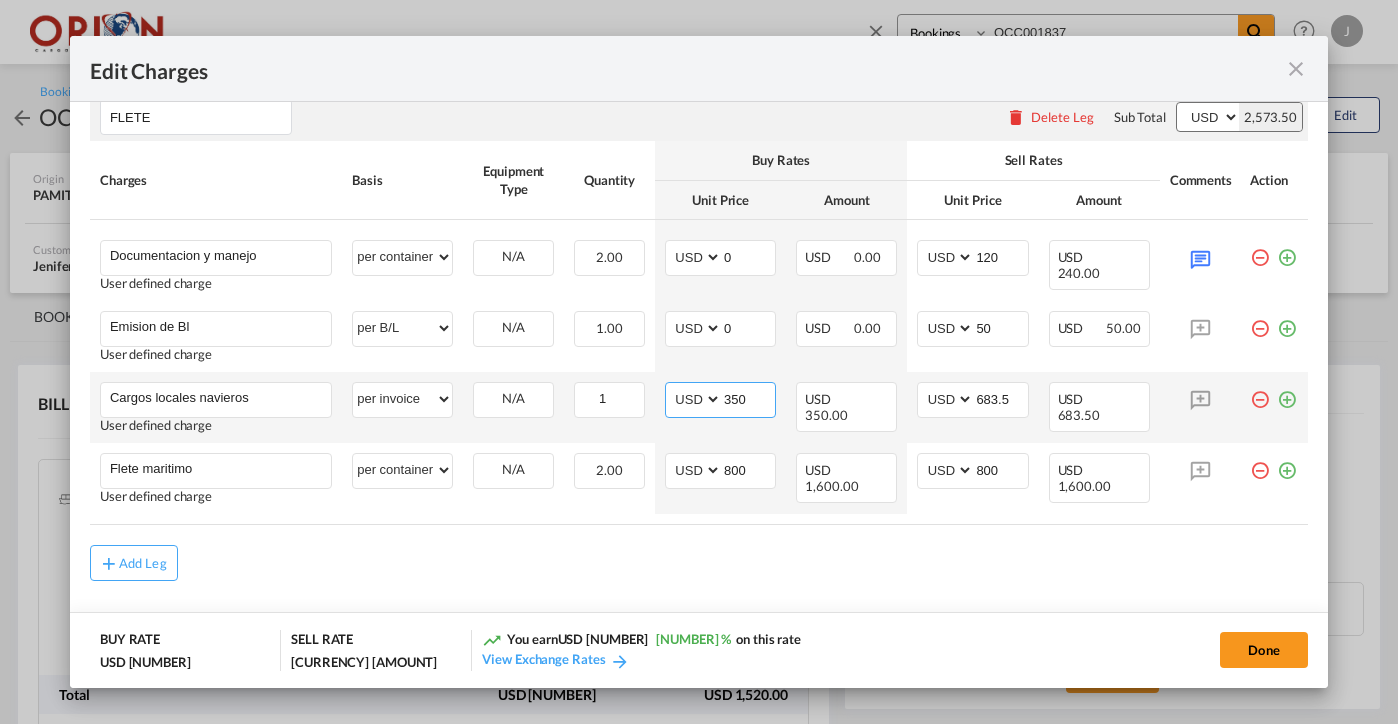 click on "350" at bounding box center [748, 398] 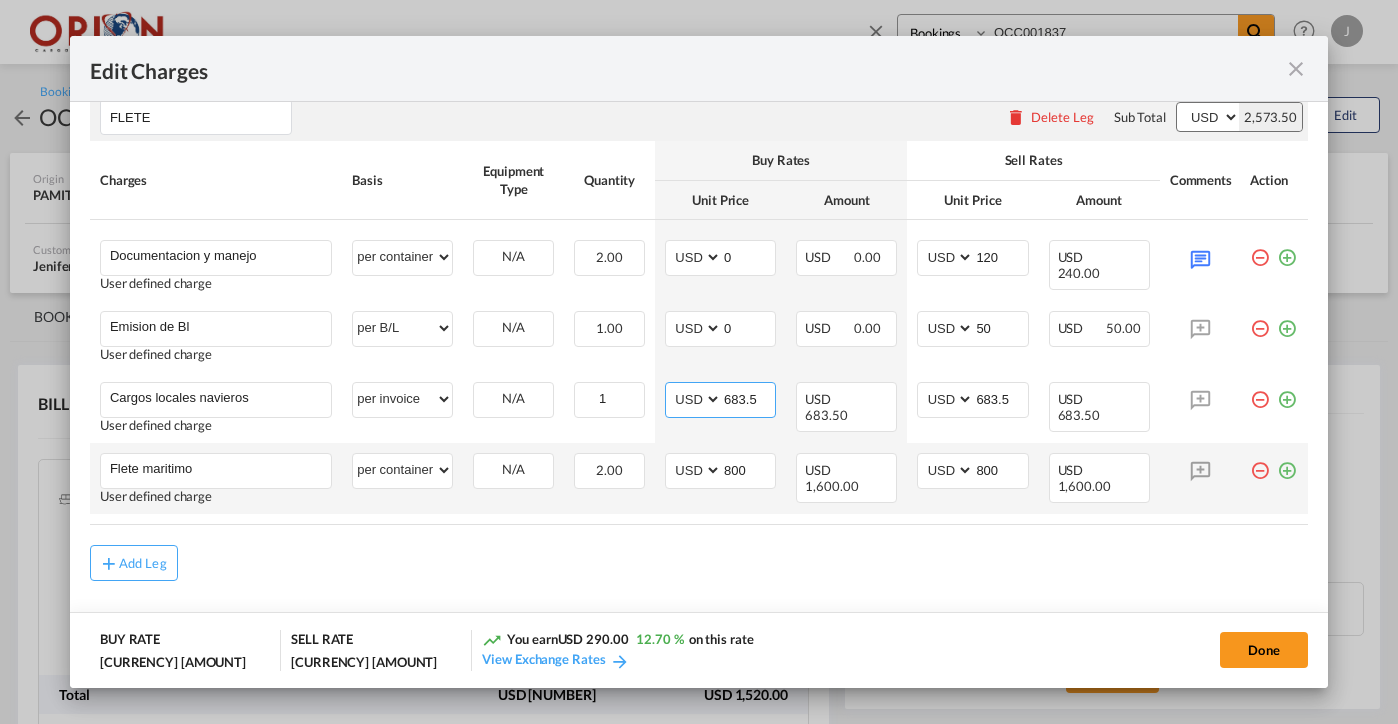 type on "683.5" 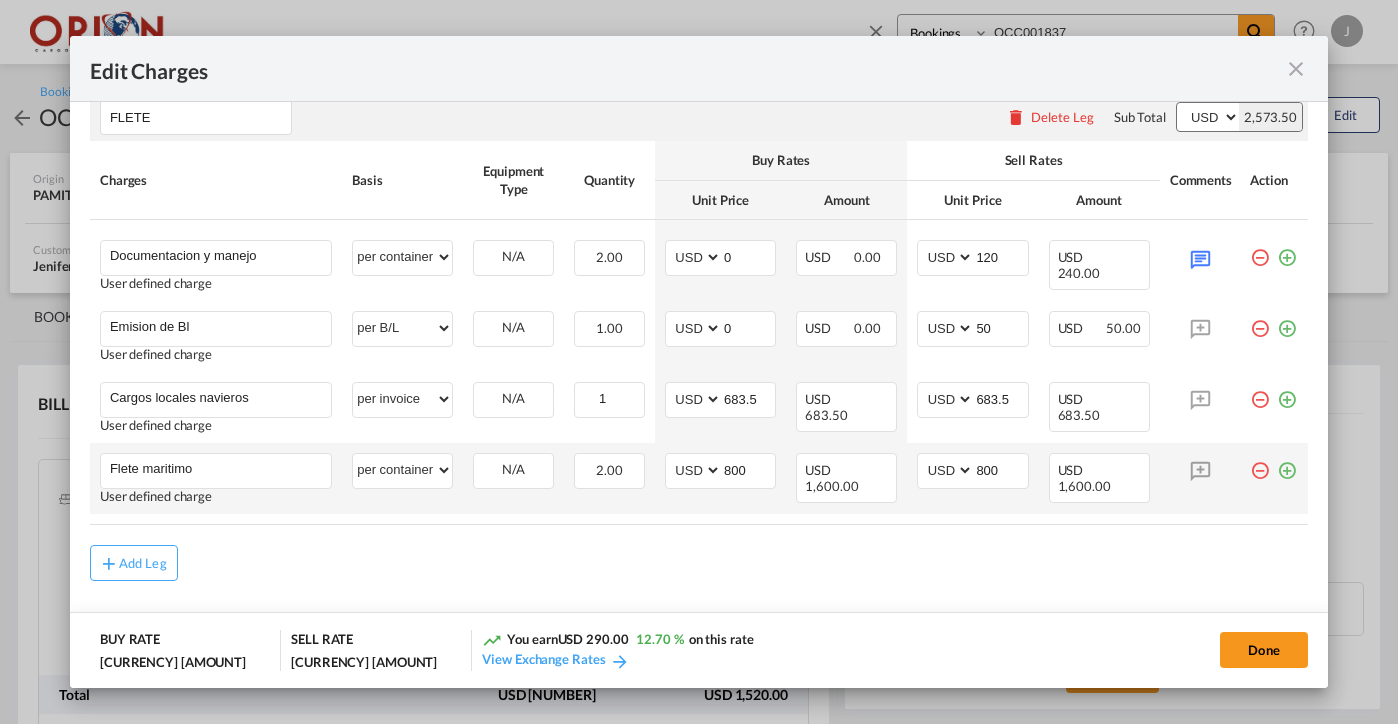 click at bounding box center [1287, 463] 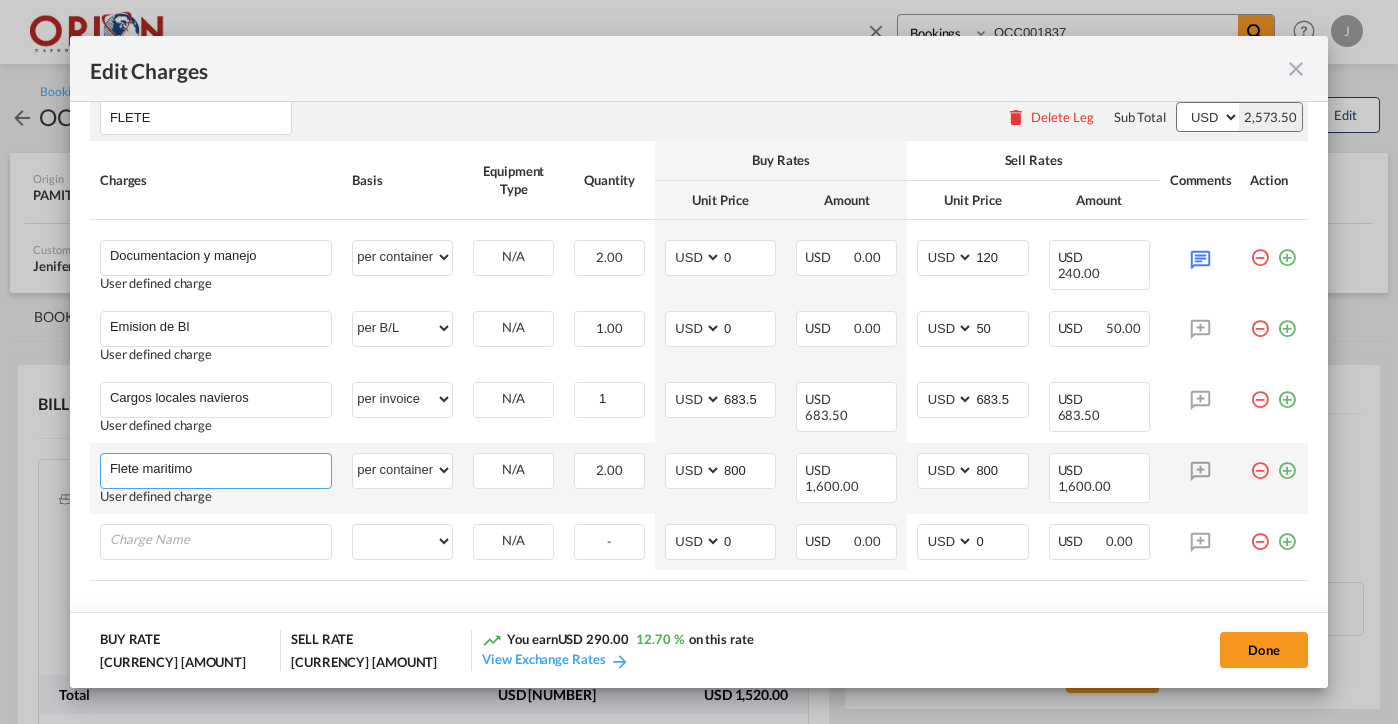 click on "Flete maritimo" at bounding box center (220, 469) 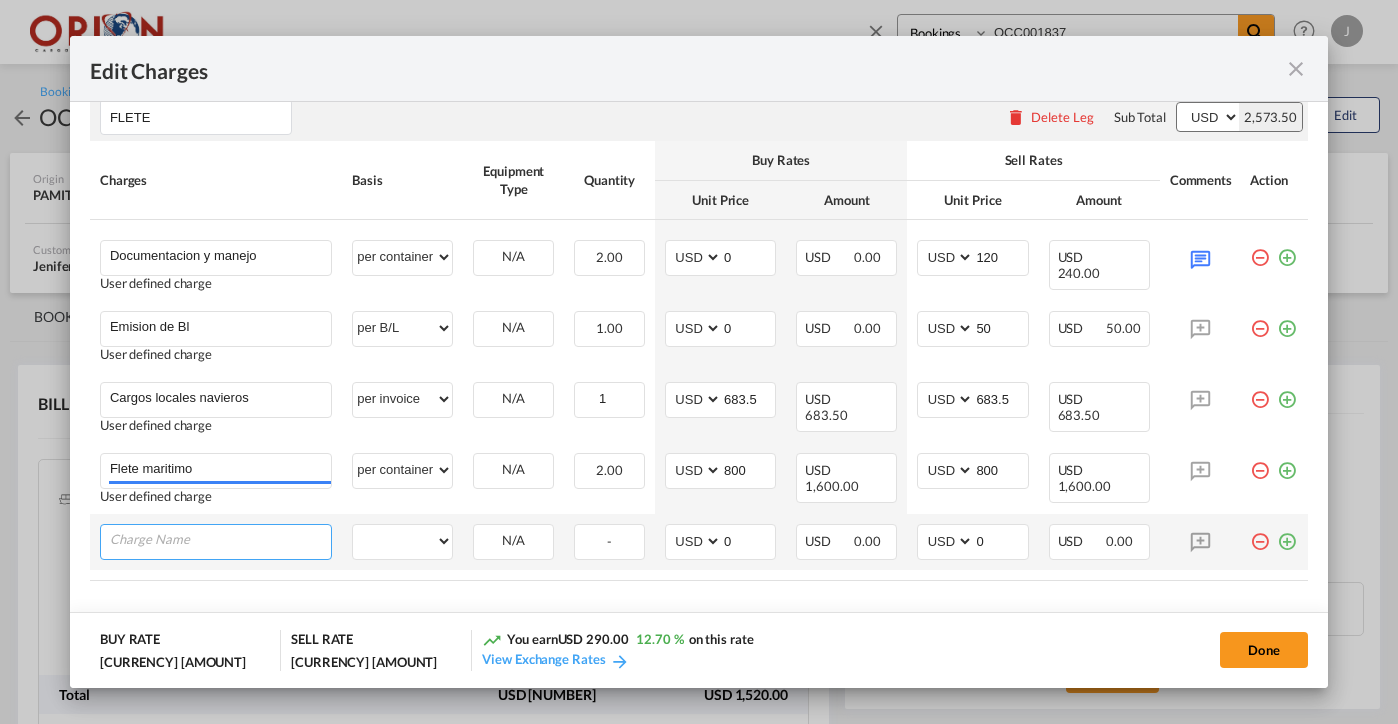 click at bounding box center [220, 540] 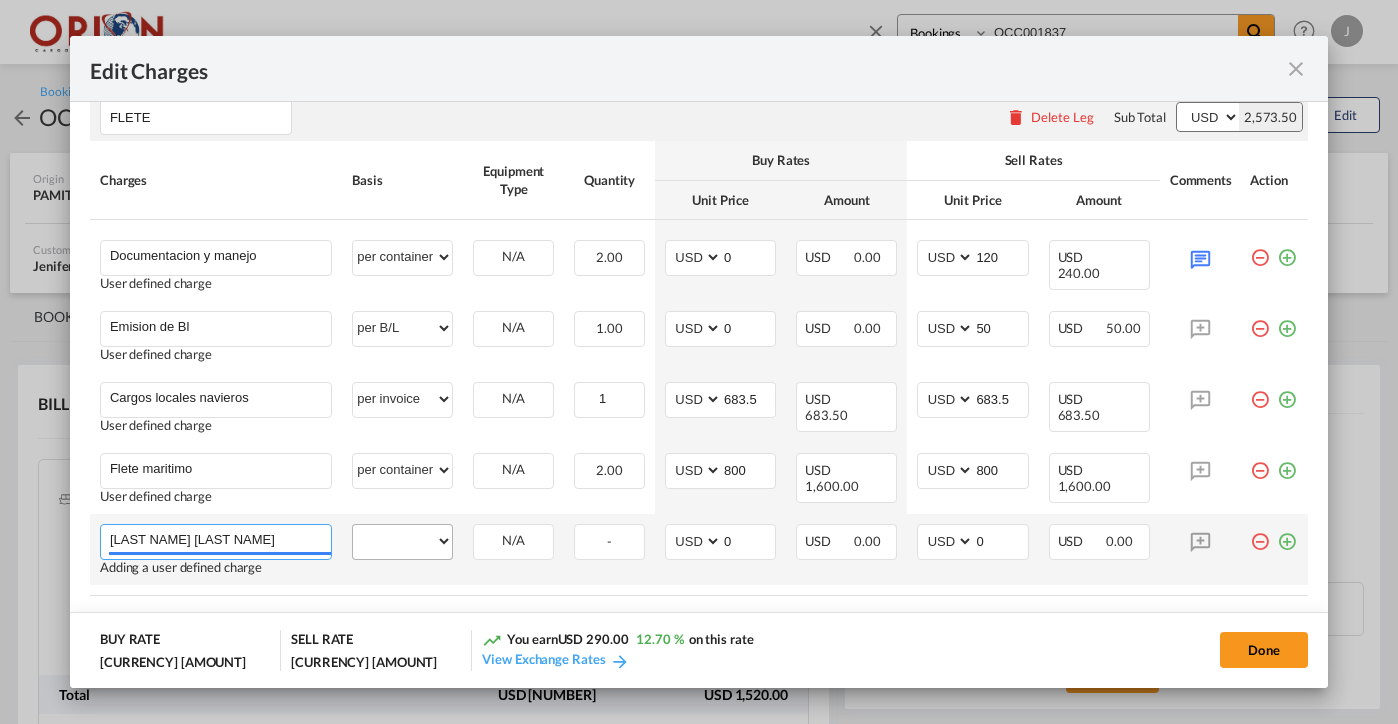 type on "[LAST NAME] [LAST NAME]" 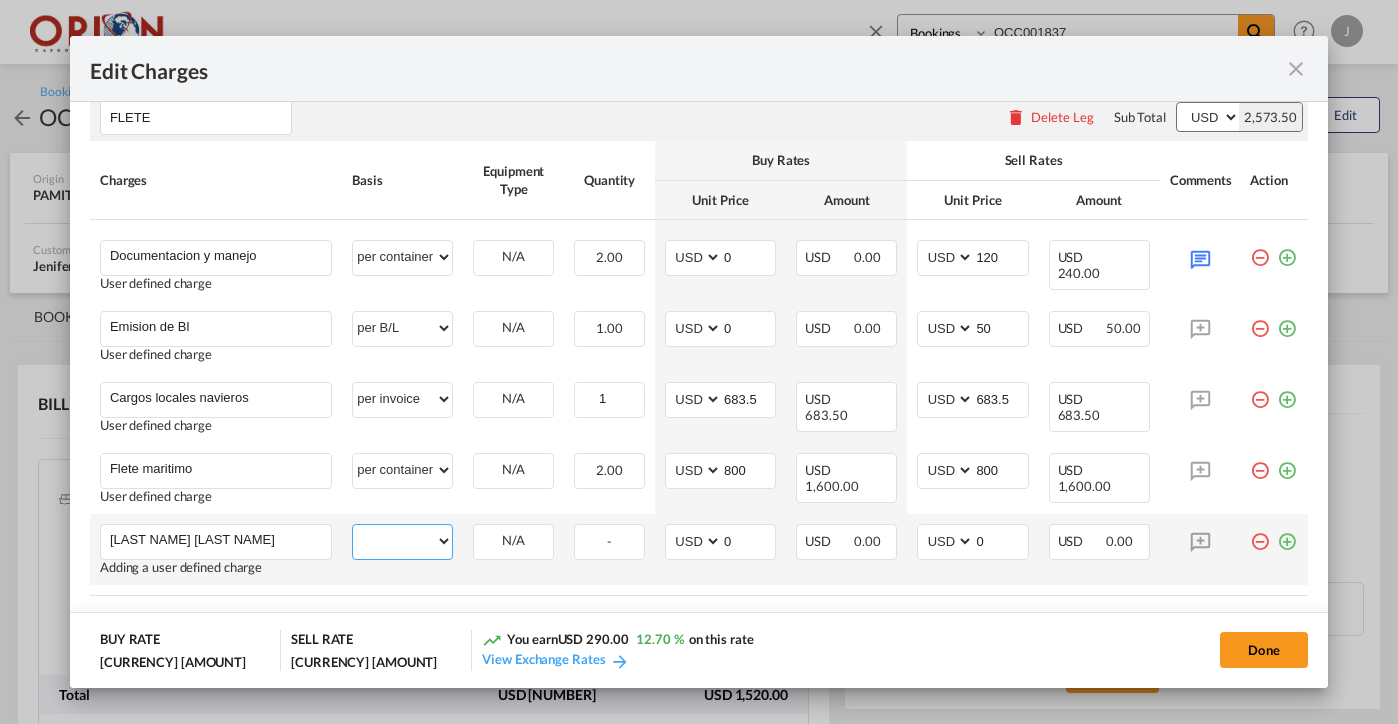 select on "per equipment" 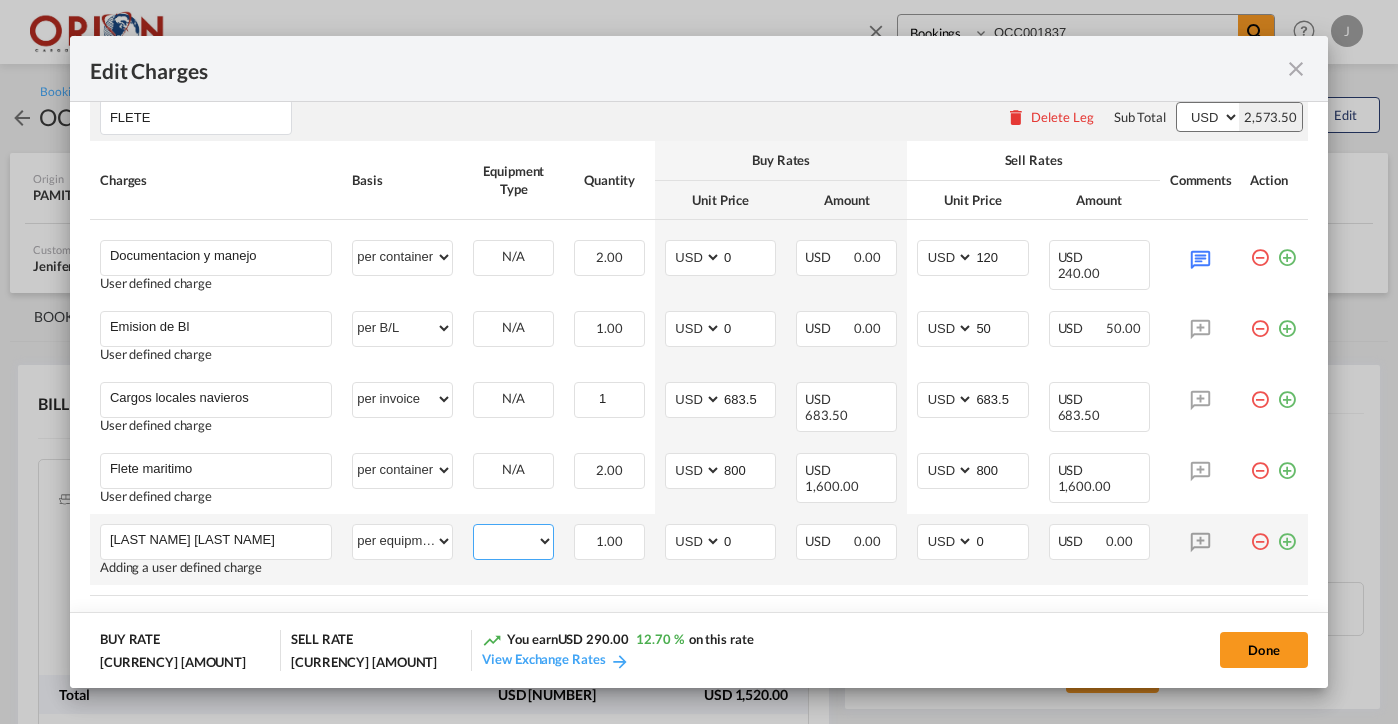 select on "40HC" 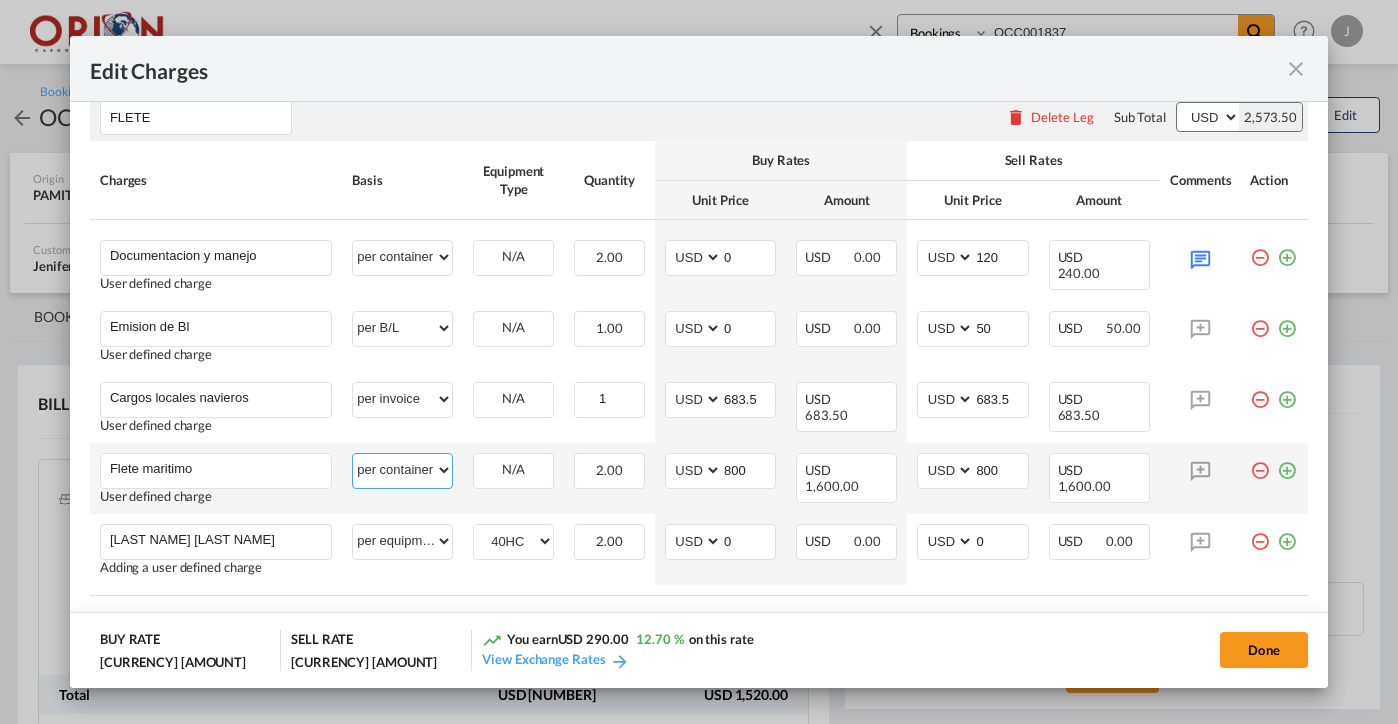 select on "per equipment" 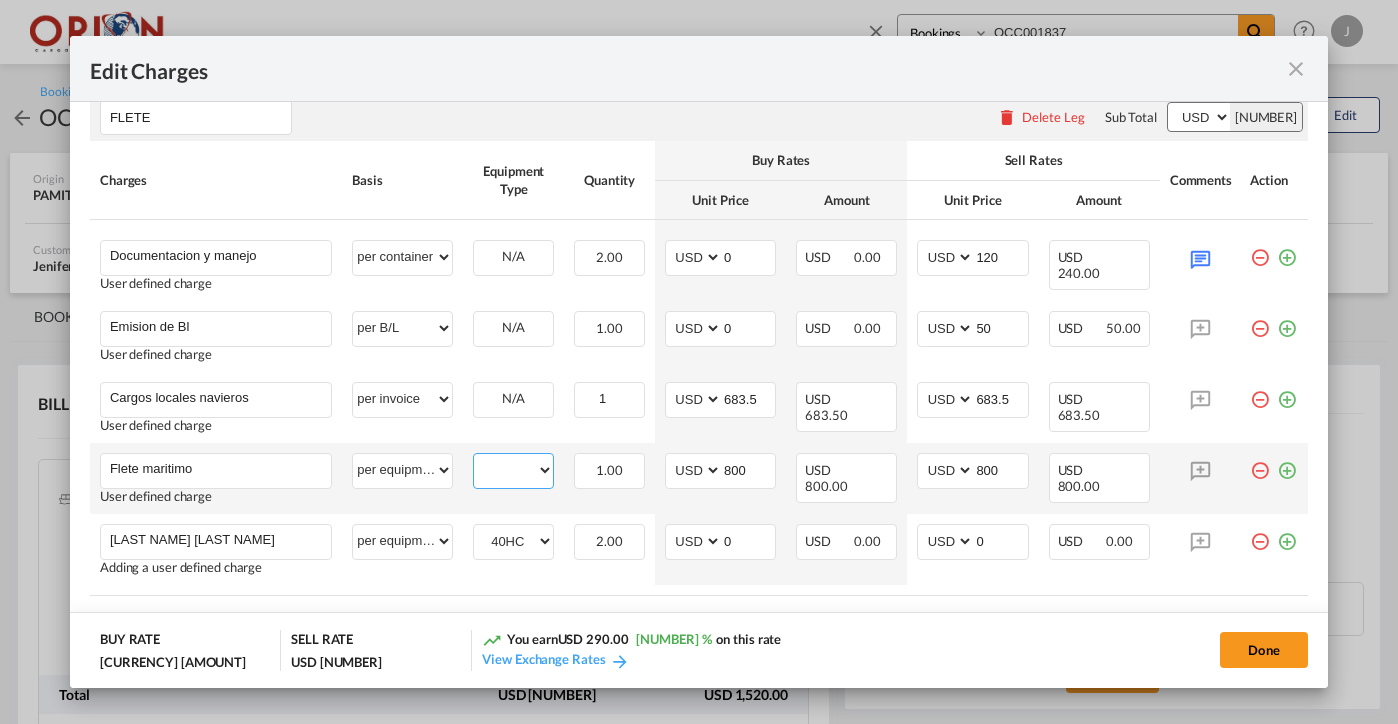select on "40HC" 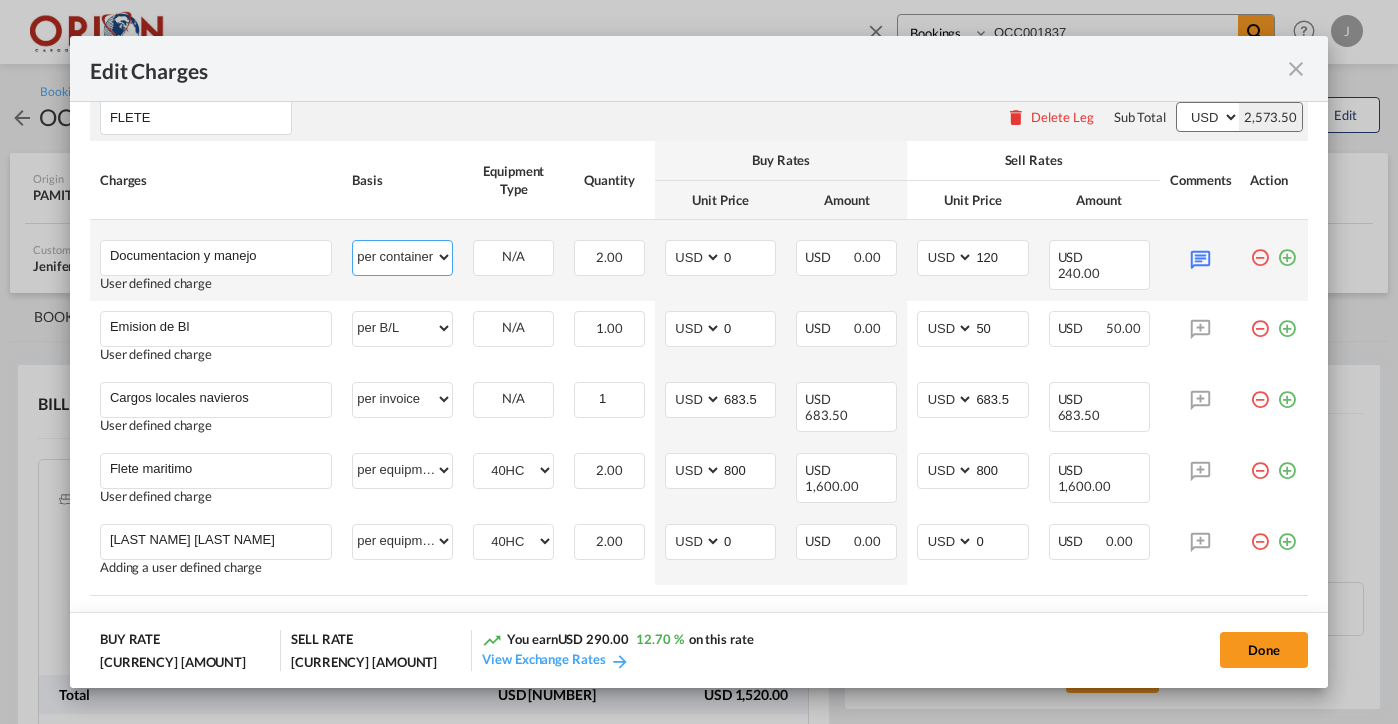 select on "per equipment" 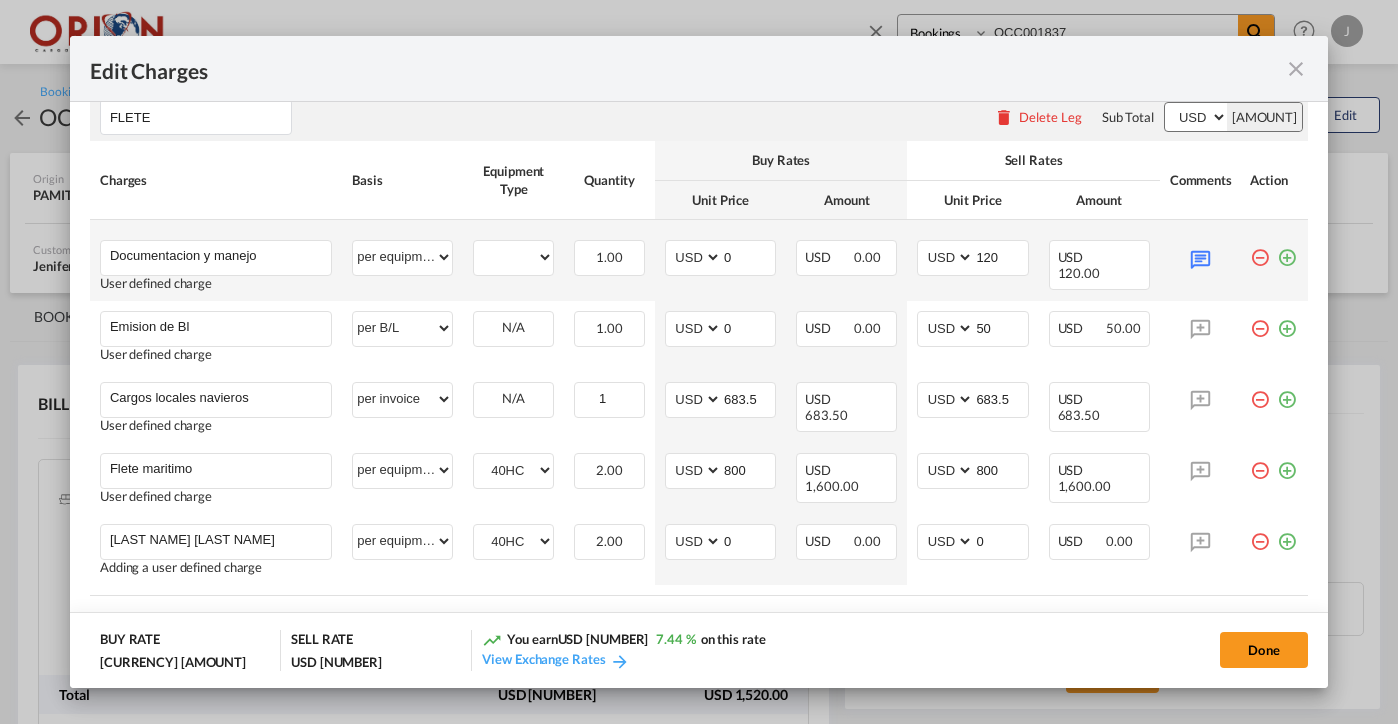 select on "40HC" 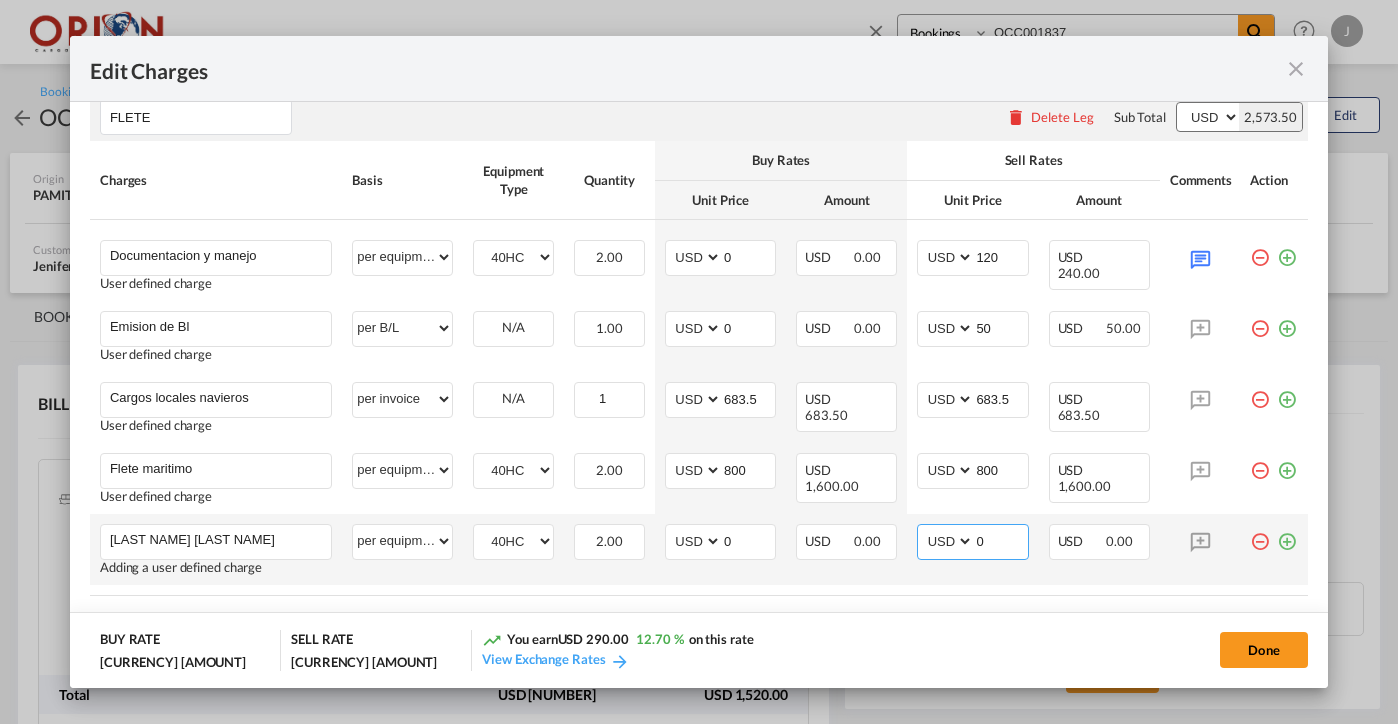 click on "0" at bounding box center (1000, 540) 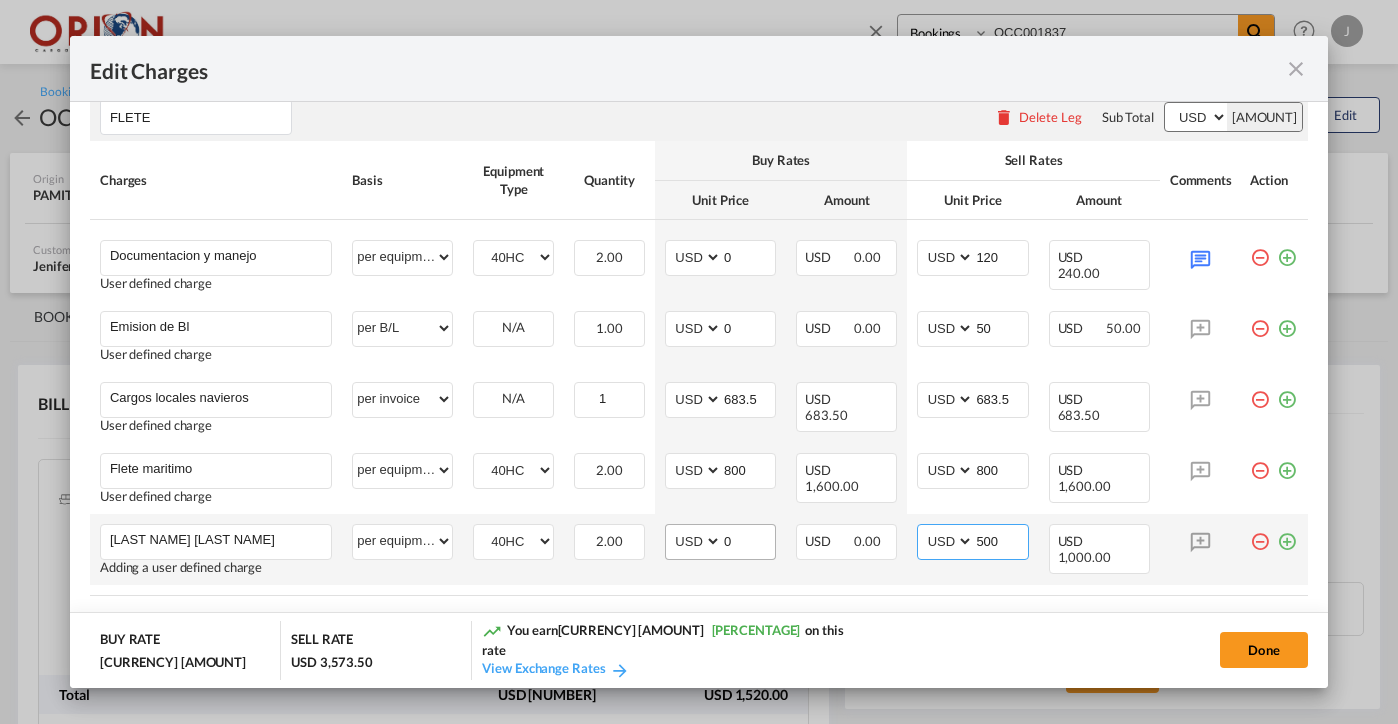 type on "500" 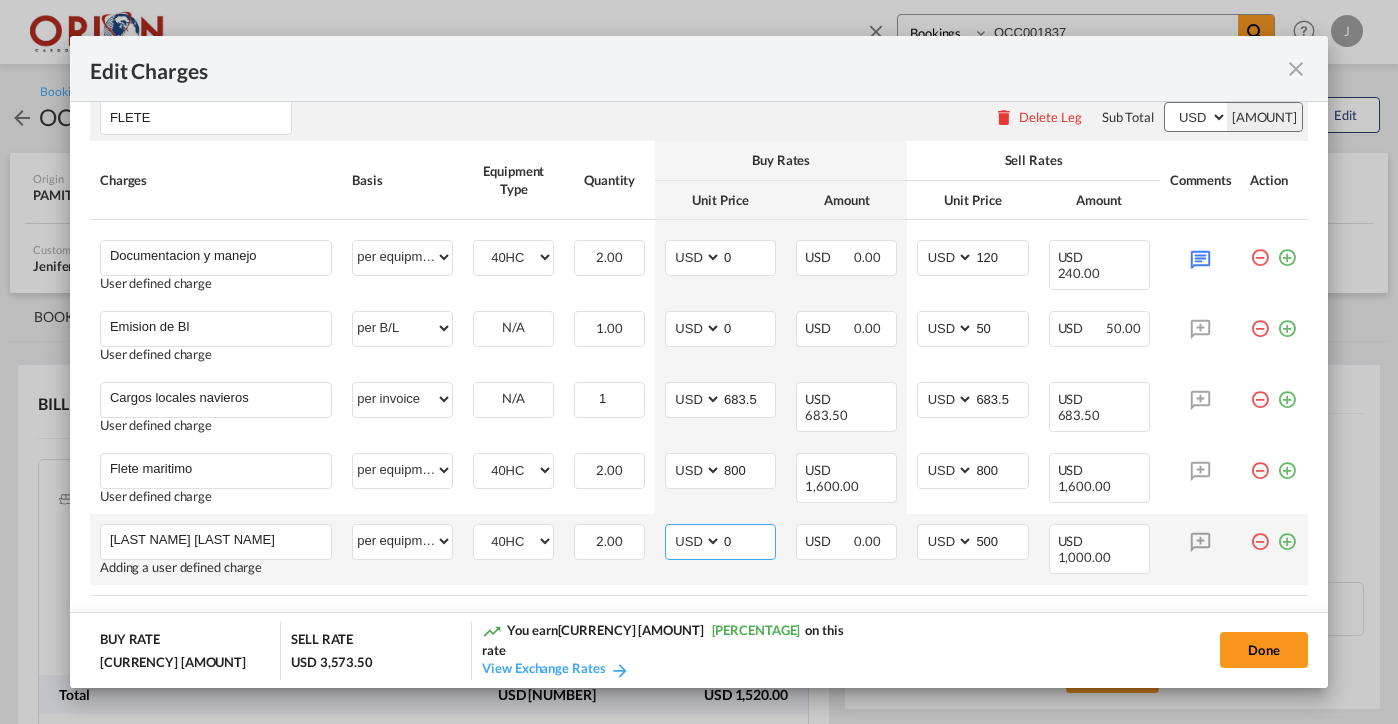 click on "0" at bounding box center [748, 540] 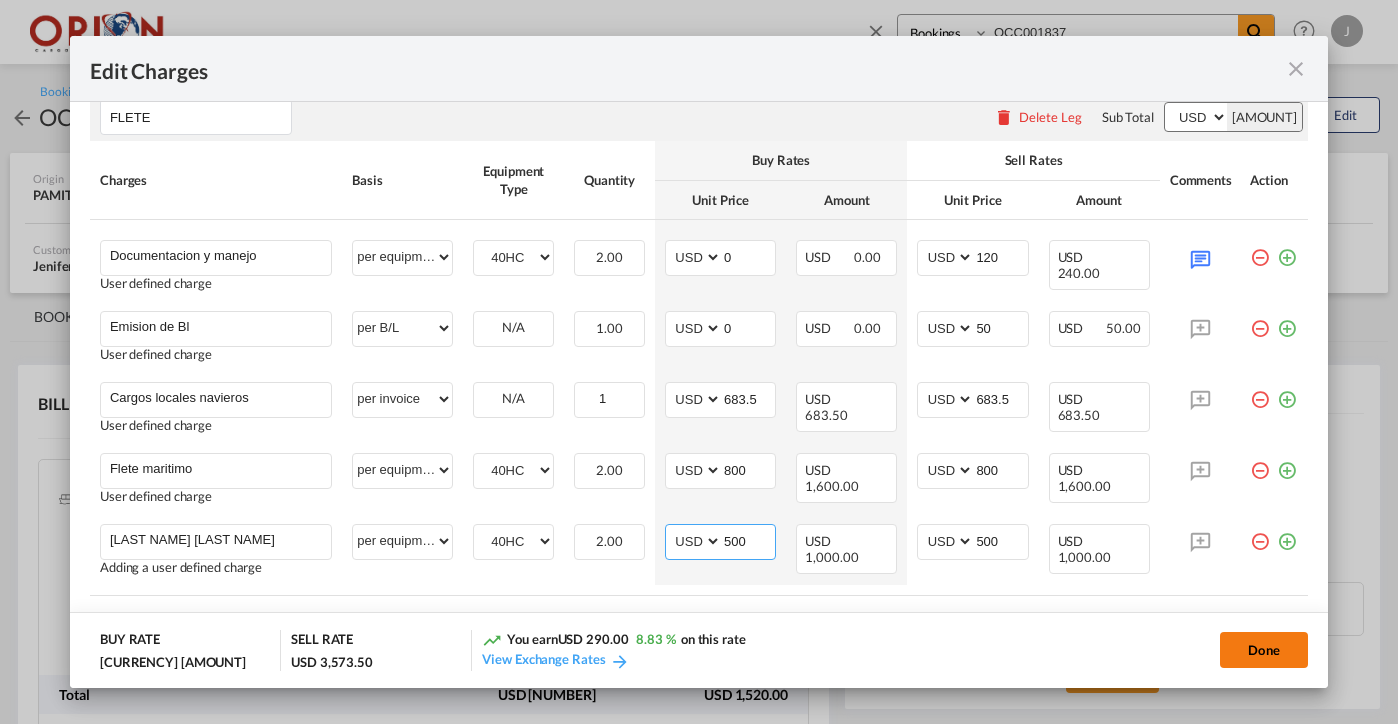 type on "500" 